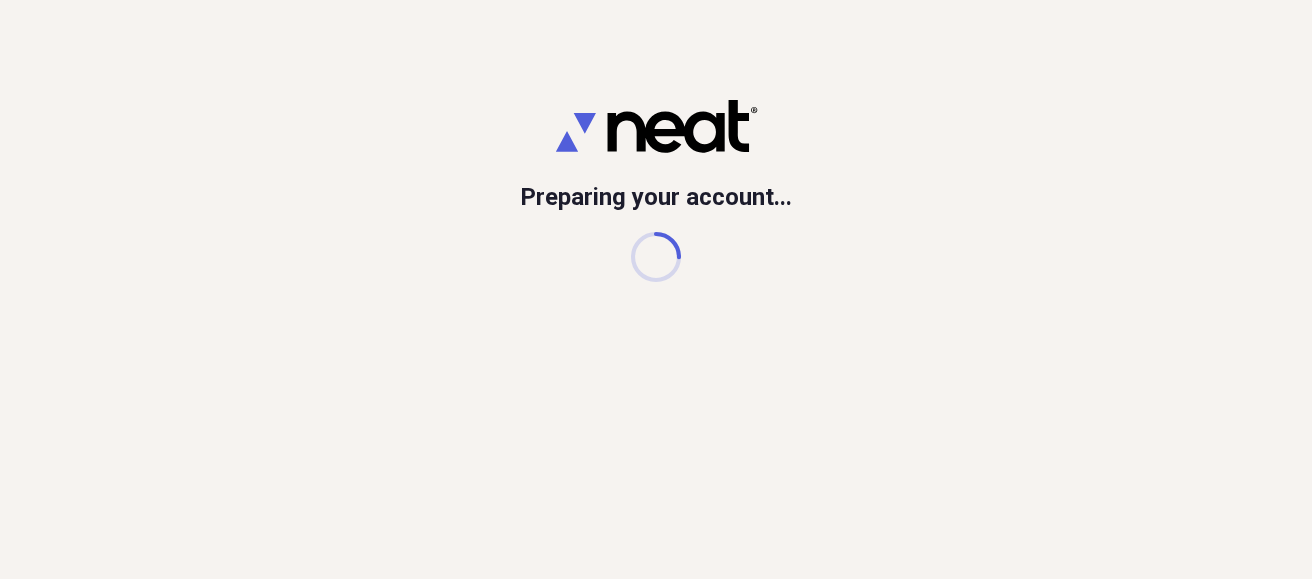 scroll, scrollTop: 0, scrollLeft: 0, axis: both 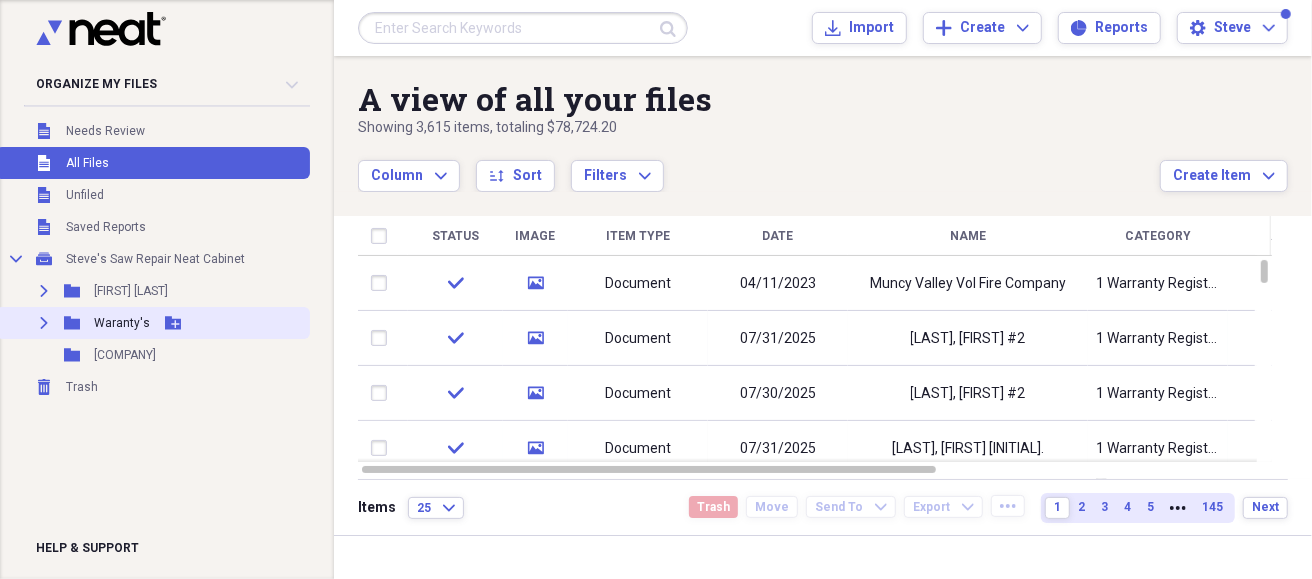 click on "Waranty's" at bounding box center [122, 323] 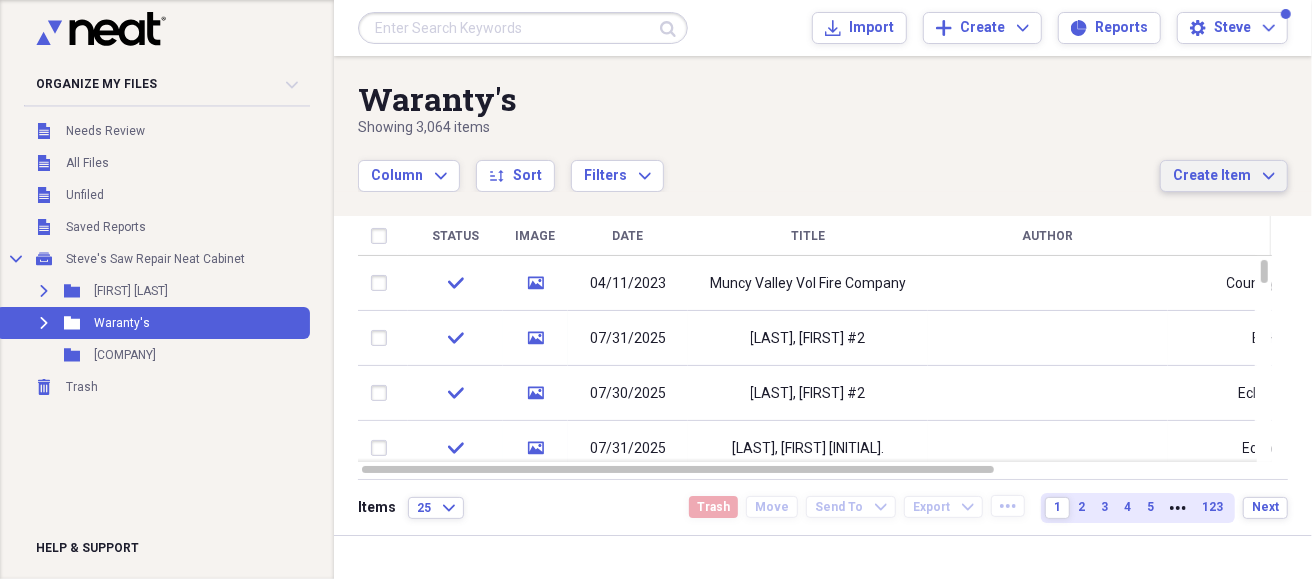 click on "Create Item" at bounding box center (1212, 176) 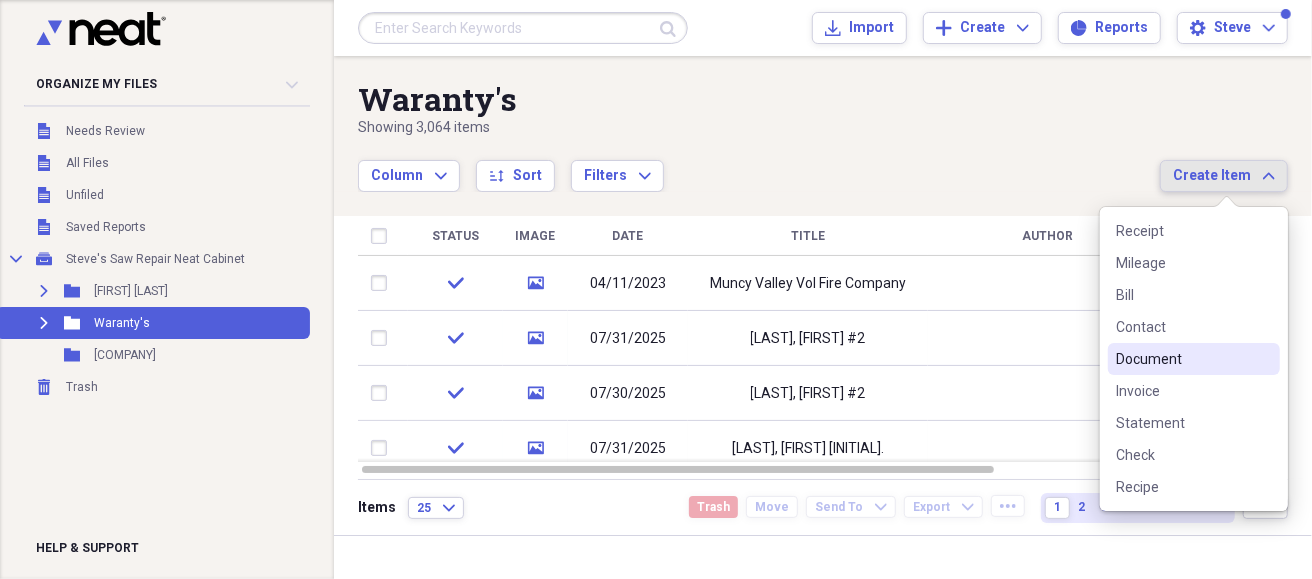click on "Document" at bounding box center (1182, 359) 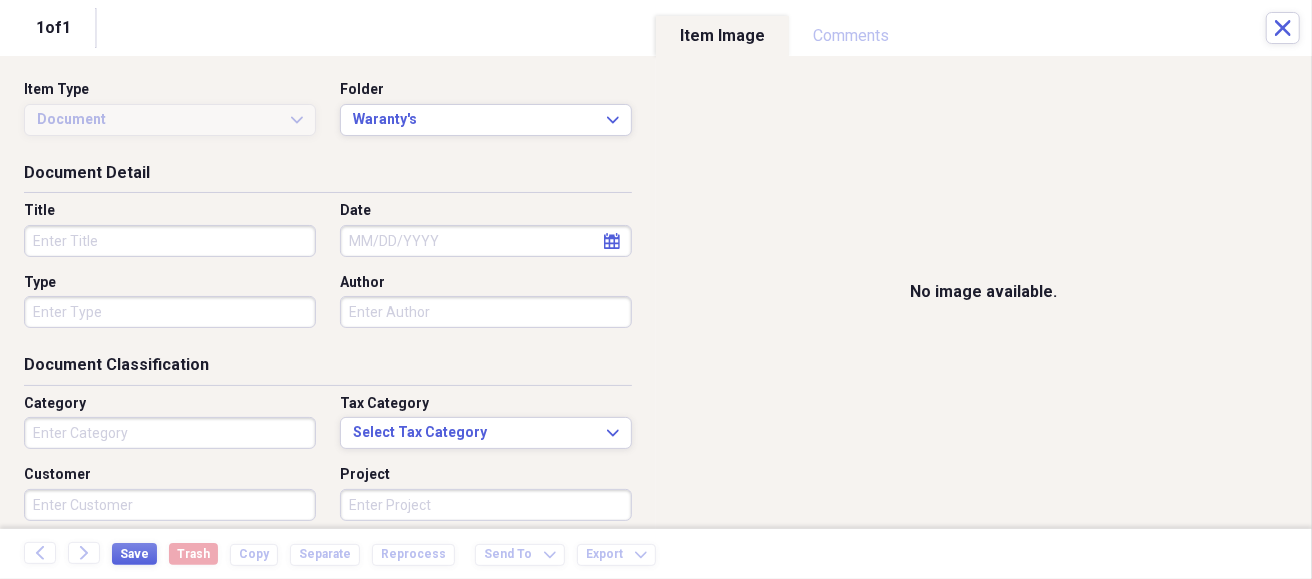 click on "Title" at bounding box center [170, 241] 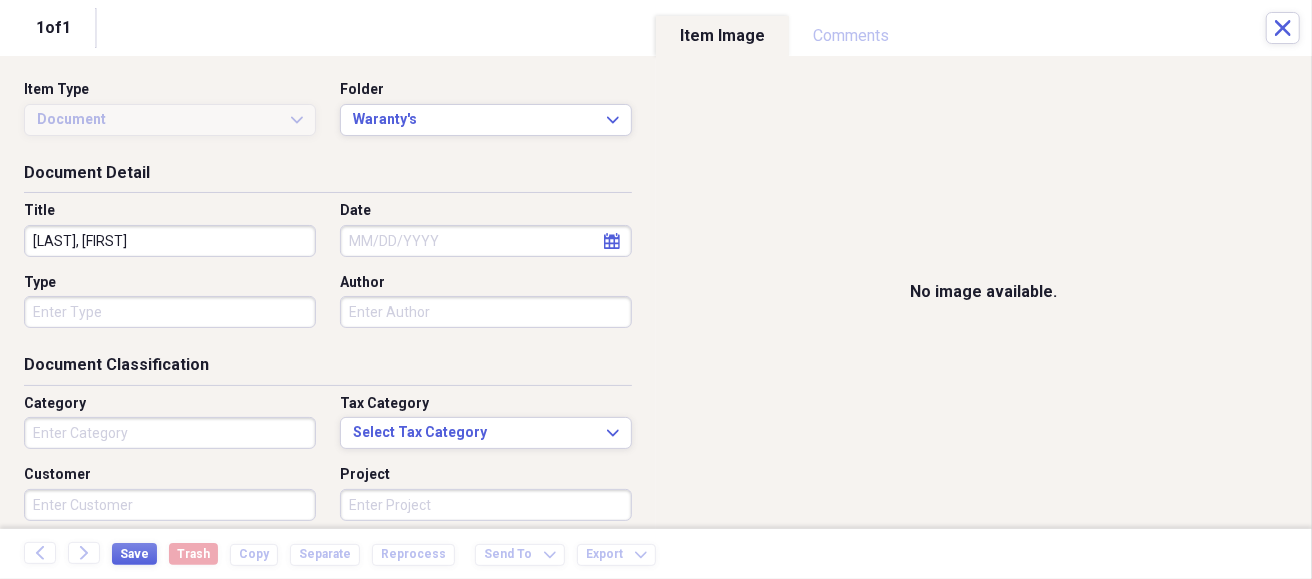 type on "[LAST], [FIRST]" 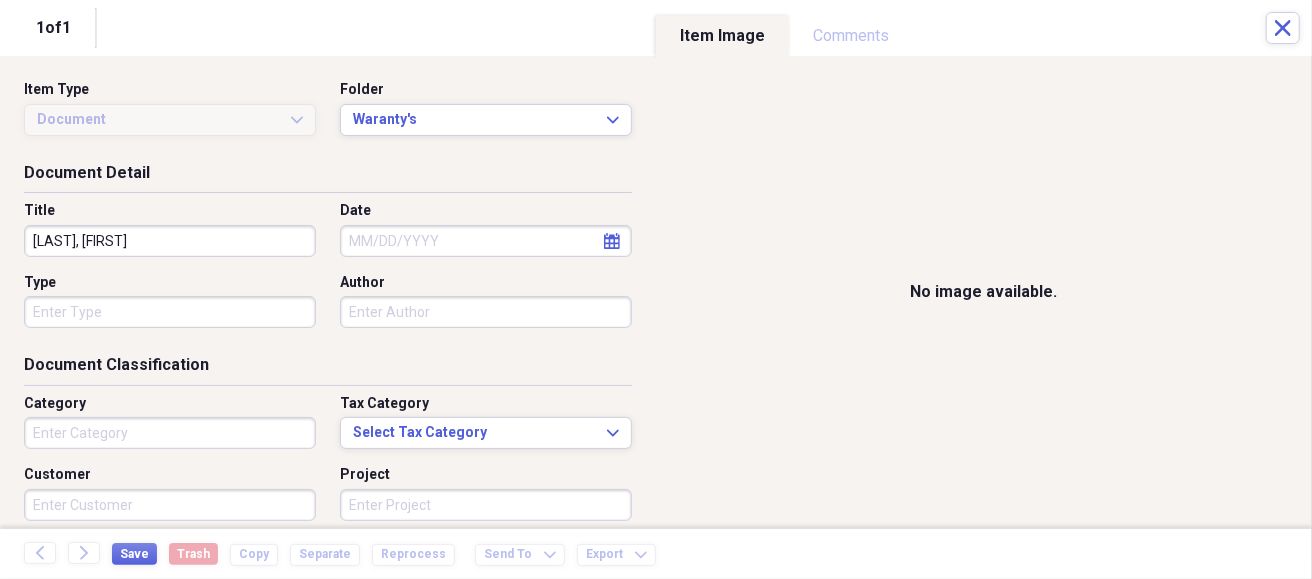 select on "7" 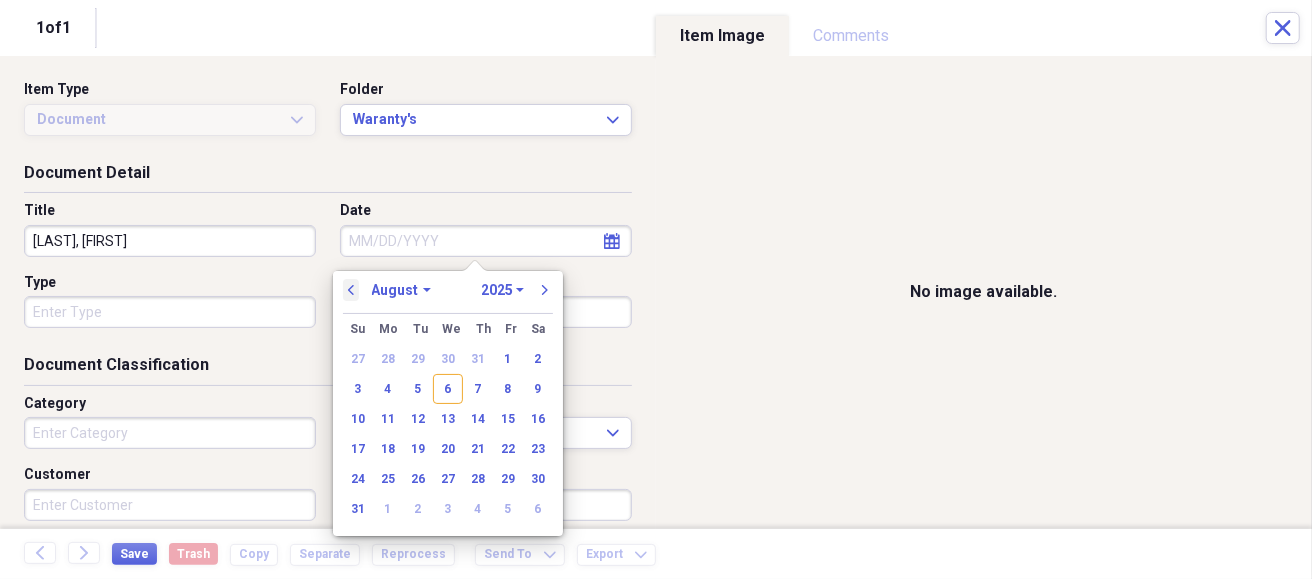 click on "previous" at bounding box center (351, 290) 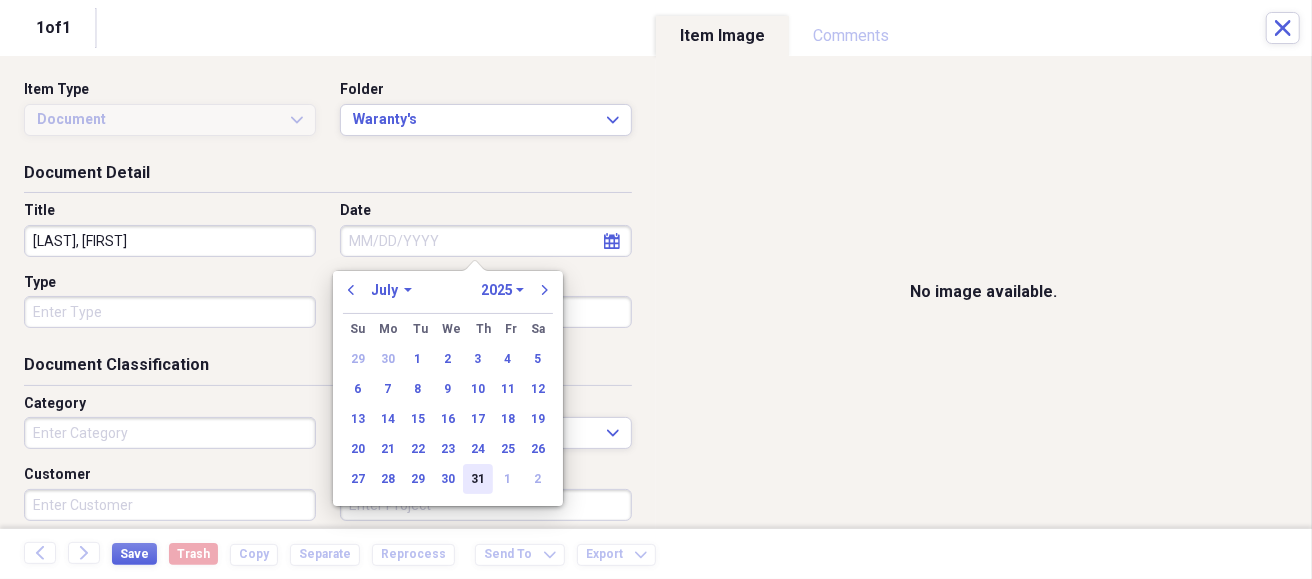click on "31" at bounding box center [478, 479] 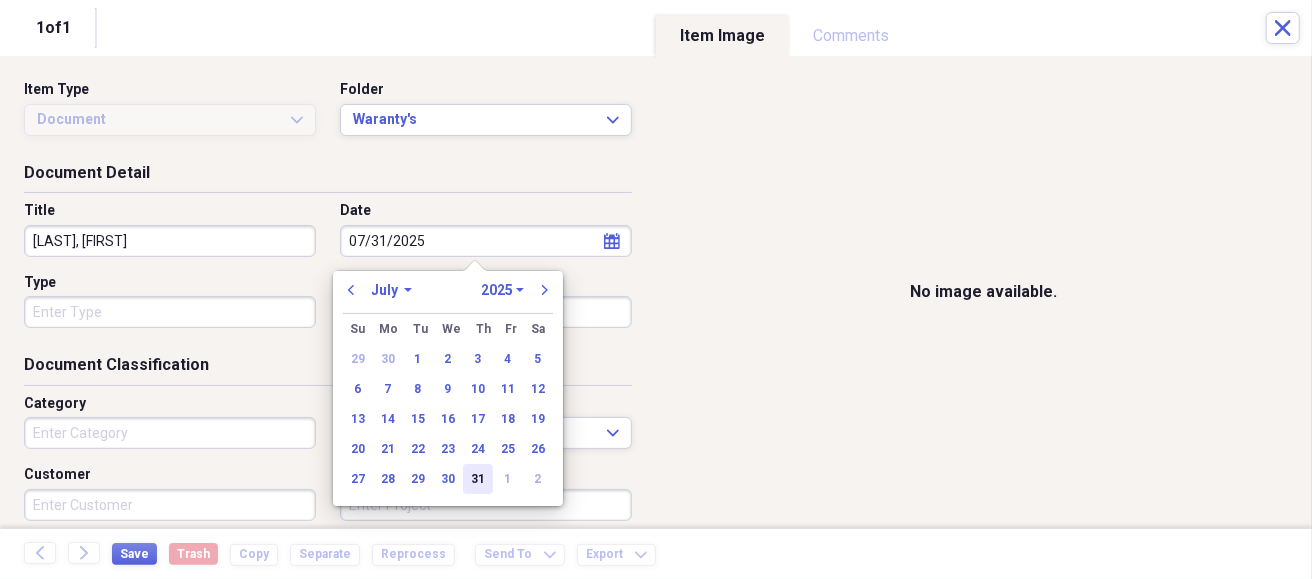 type on "07/31/2025" 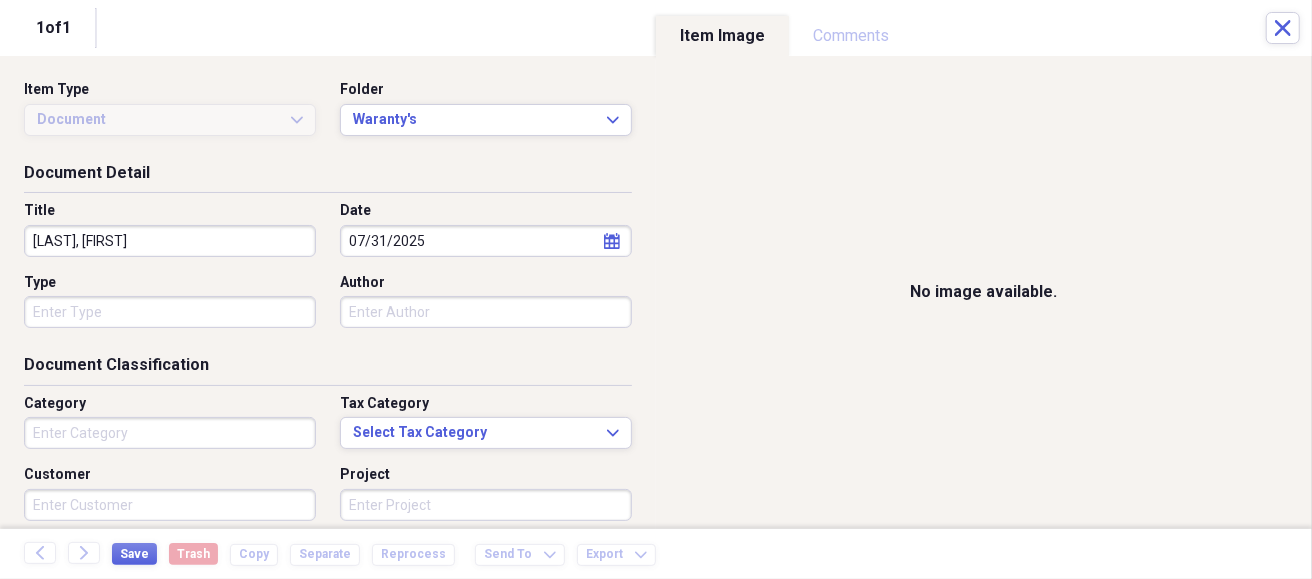 scroll, scrollTop: 100, scrollLeft: 0, axis: vertical 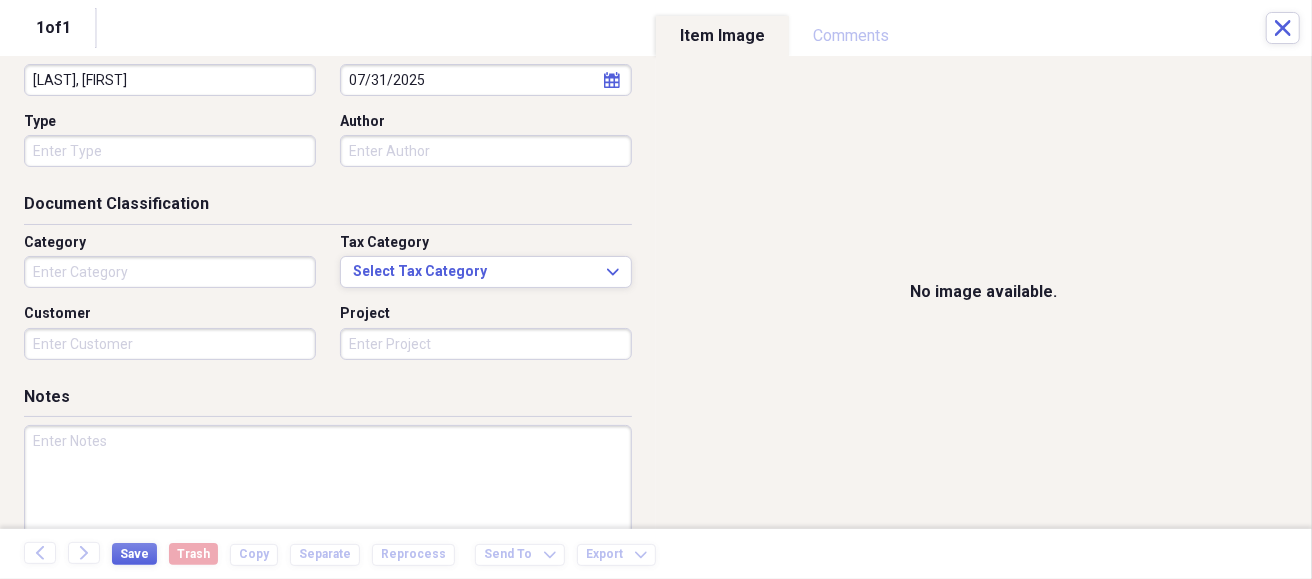 click on "Type" at bounding box center (170, 151) 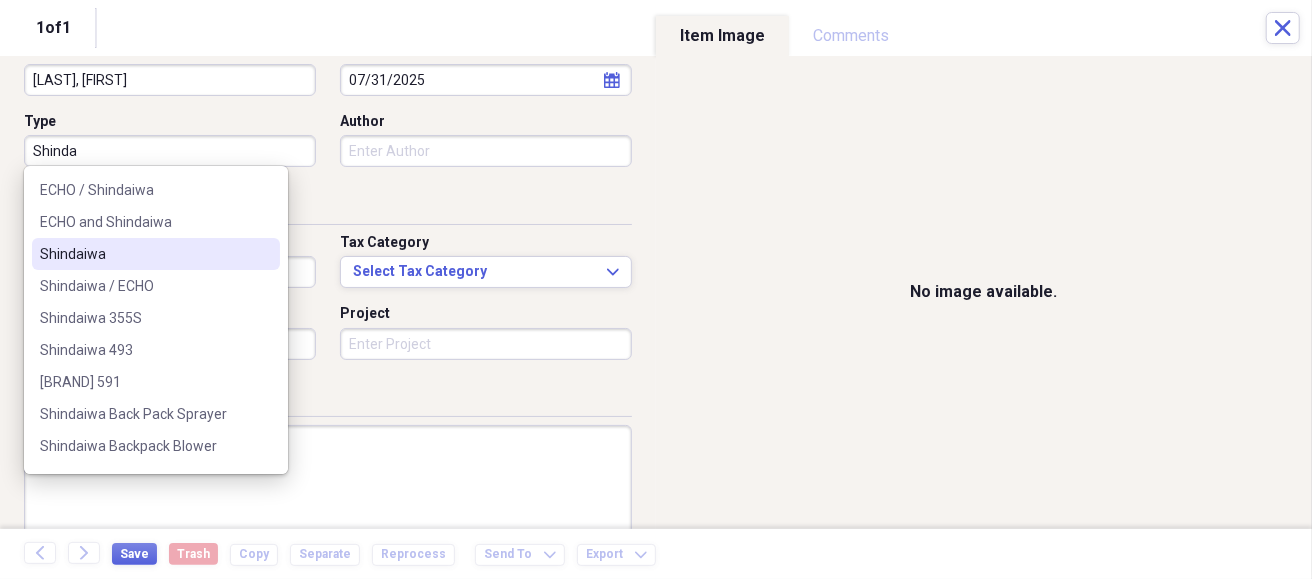 click on "Shindaiwa" at bounding box center (144, 254) 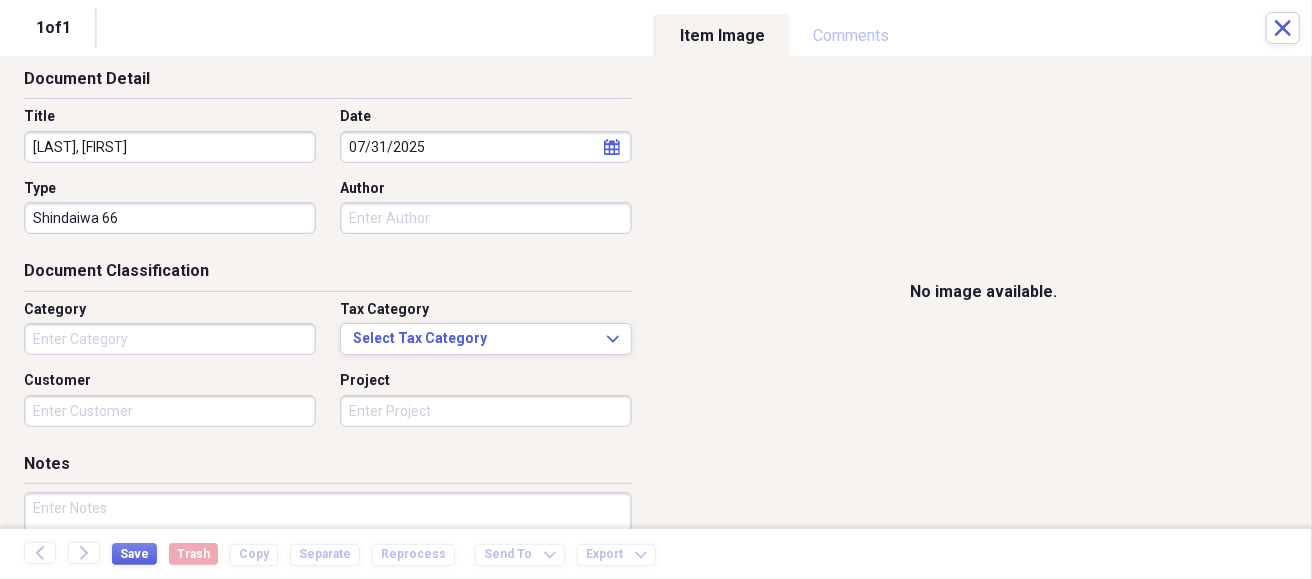 scroll, scrollTop: 61, scrollLeft: 0, axis: vertical 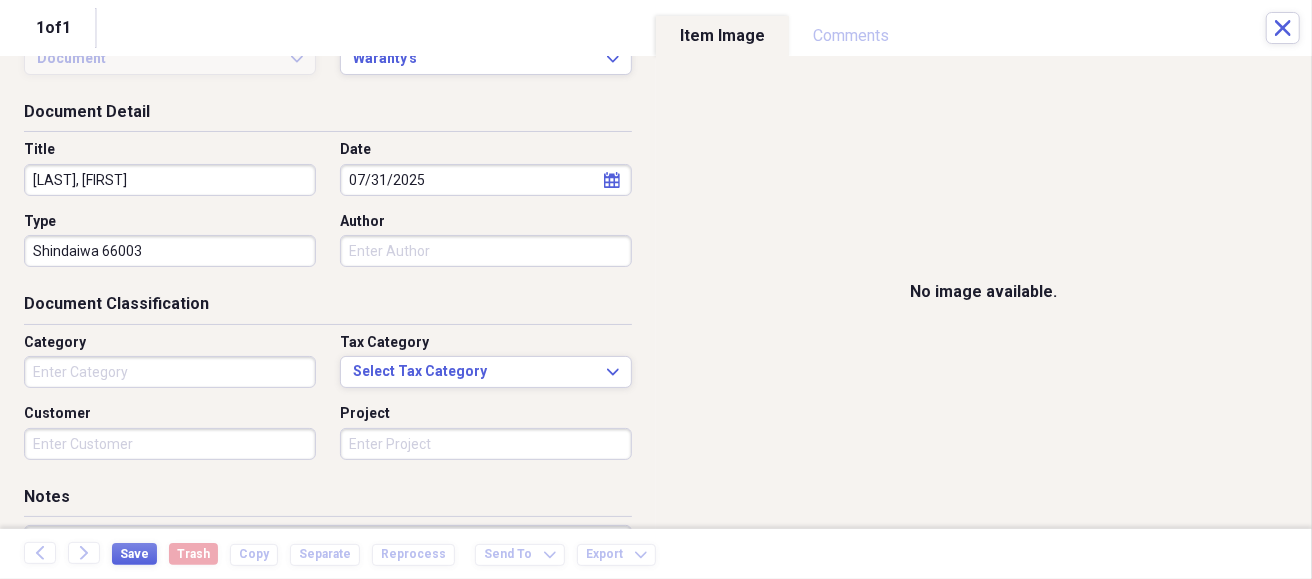 click on "Shindaiwa 66003" at bounding box center (170, 251) 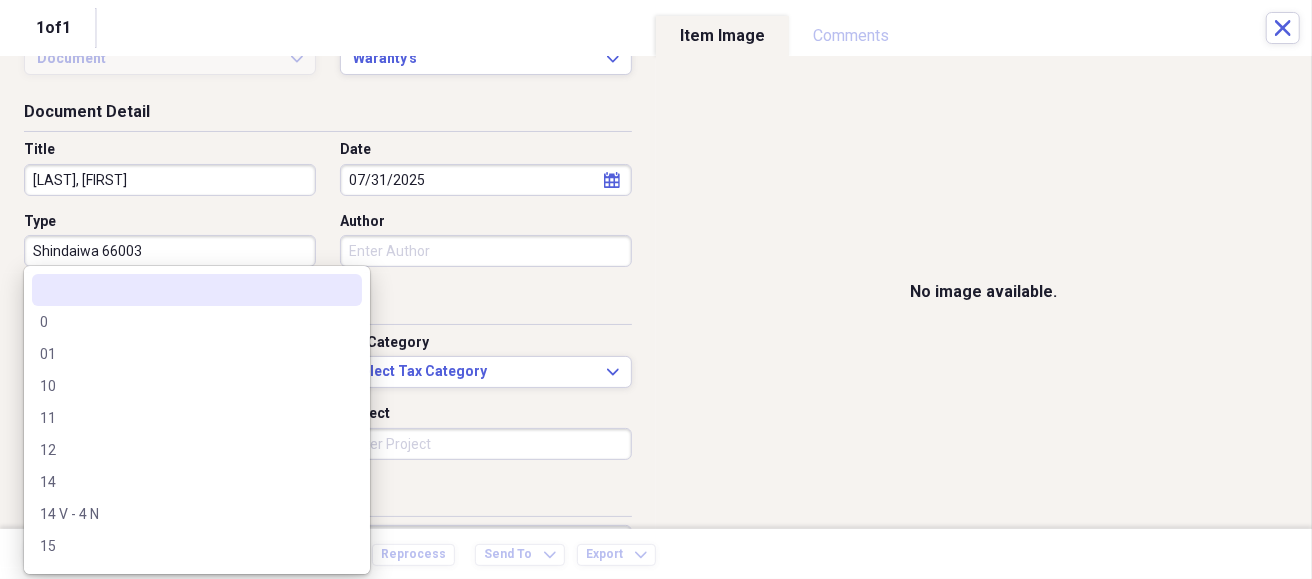 click on "Shindaiwa 66003" at bounding box center (170, 251) 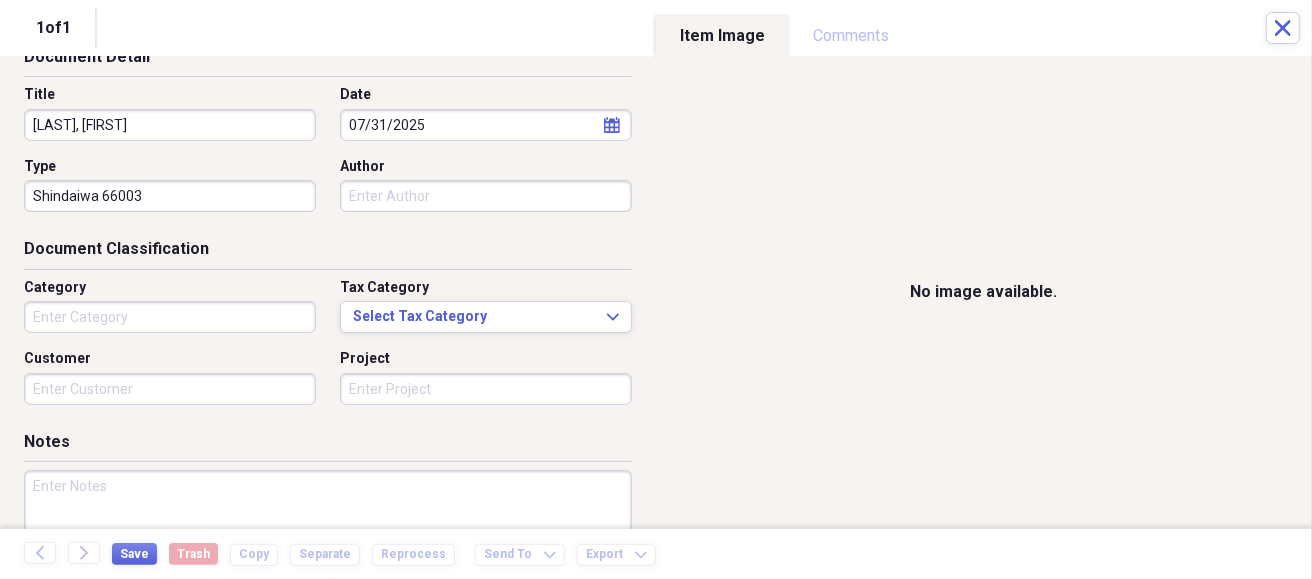 scroll, scrollTop: 161, scrollLeft: 0, axis: vertical 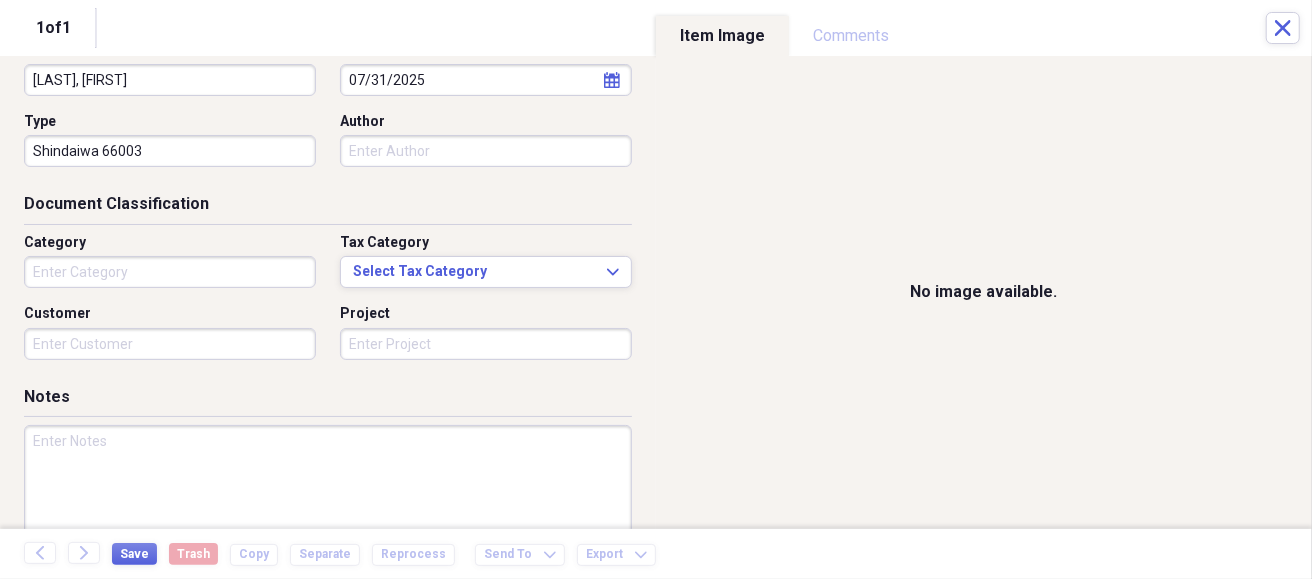 type on "Shindaiwa 66003" 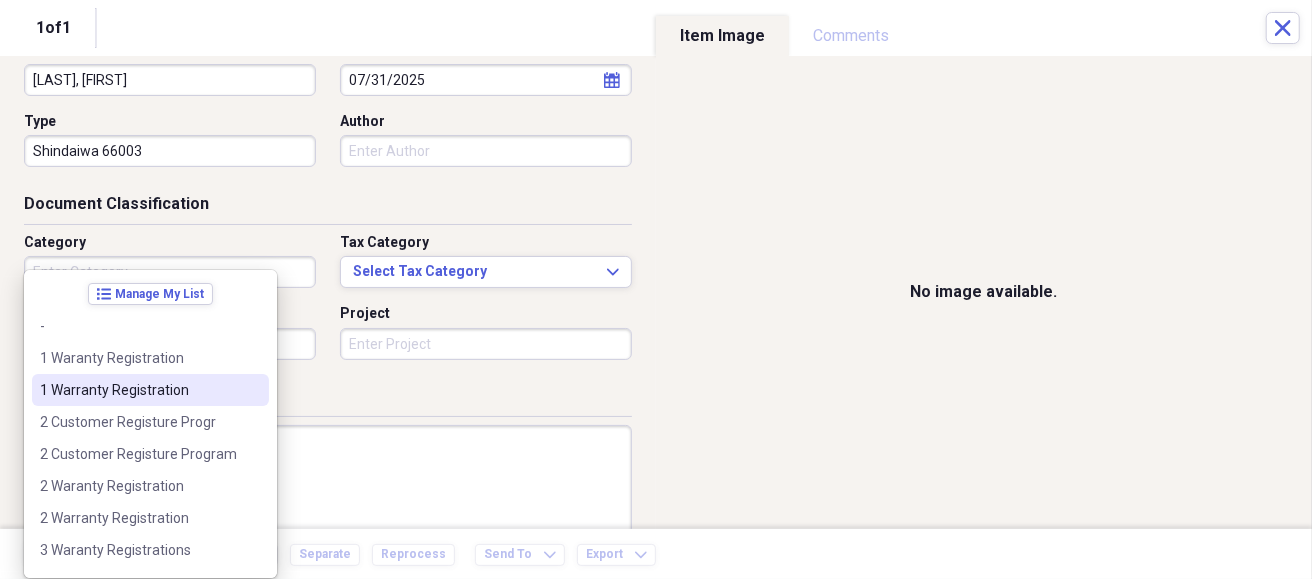 click on "1 Warranty Registration" at bounding box center [150, 390] 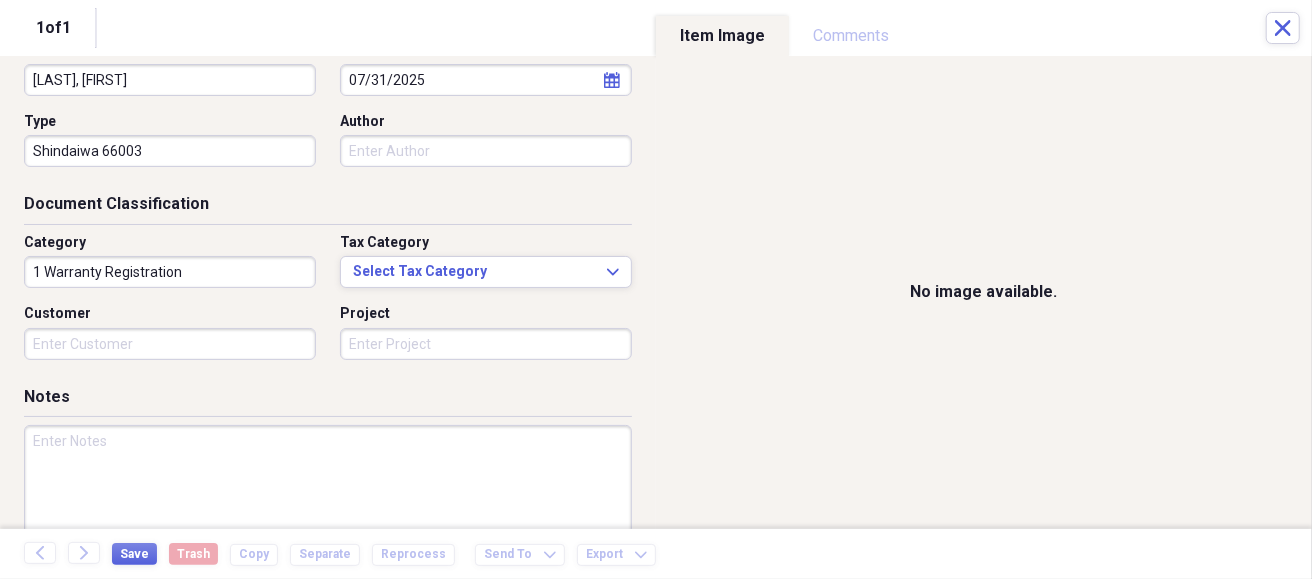 scroll, scrollTop: 261, scrollLeft: 0, axis: vertical 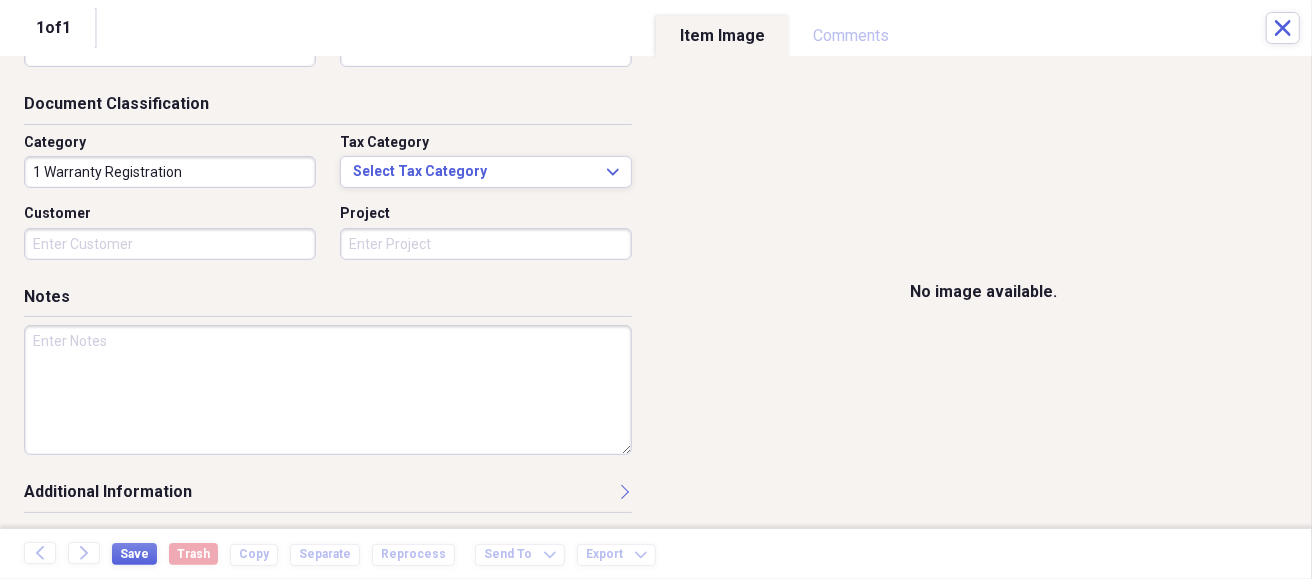 click at bounding box center (328, 390) 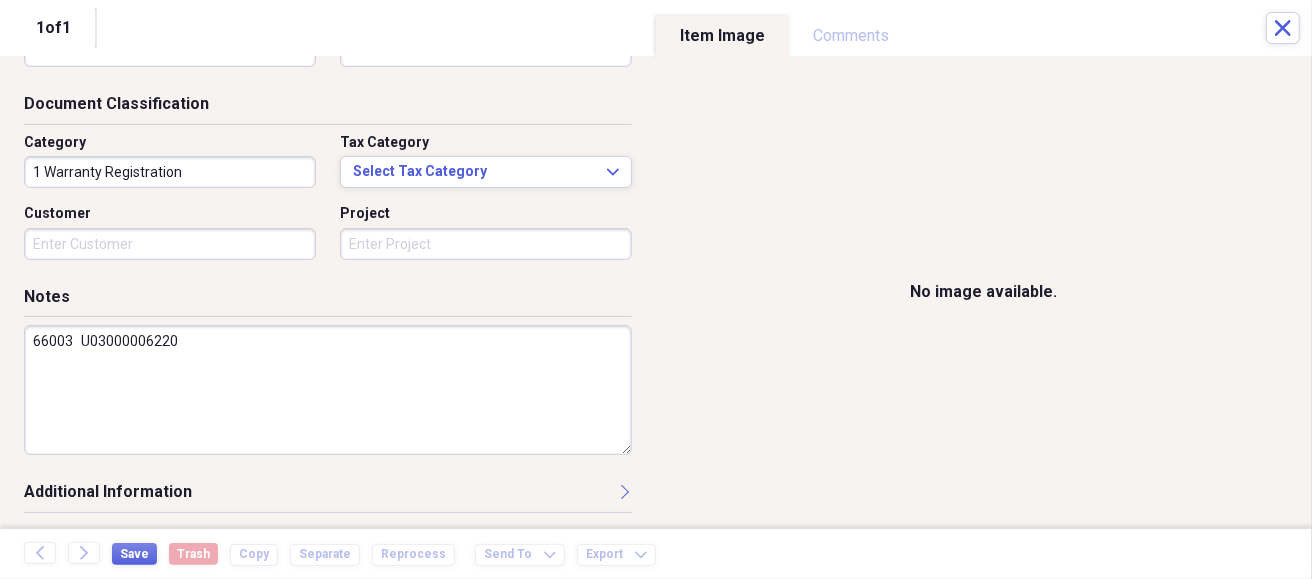 paste on "ECHO - MULTI TOOL ART HEDGE TRIMMER" 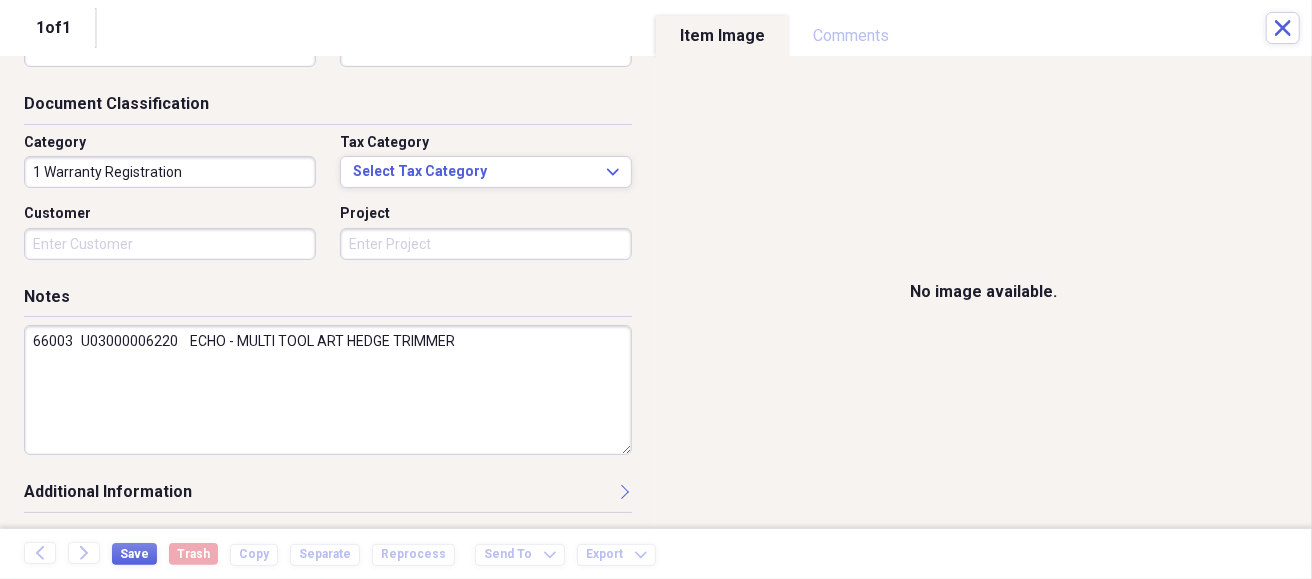 click on "66003	U03000006220    ECHO - MULTI TOOL ART HEDGE TRIMMER" at bounding box center (328, 390) 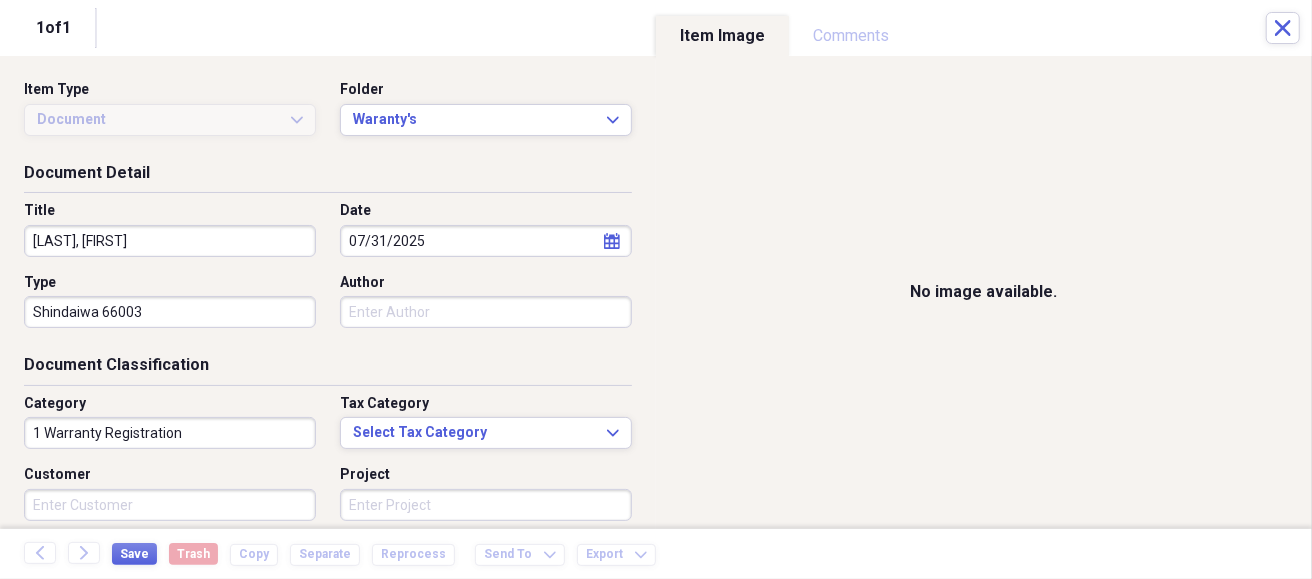 scroll, scrollTop: 100, scrollLeft: 0, axis: vertical 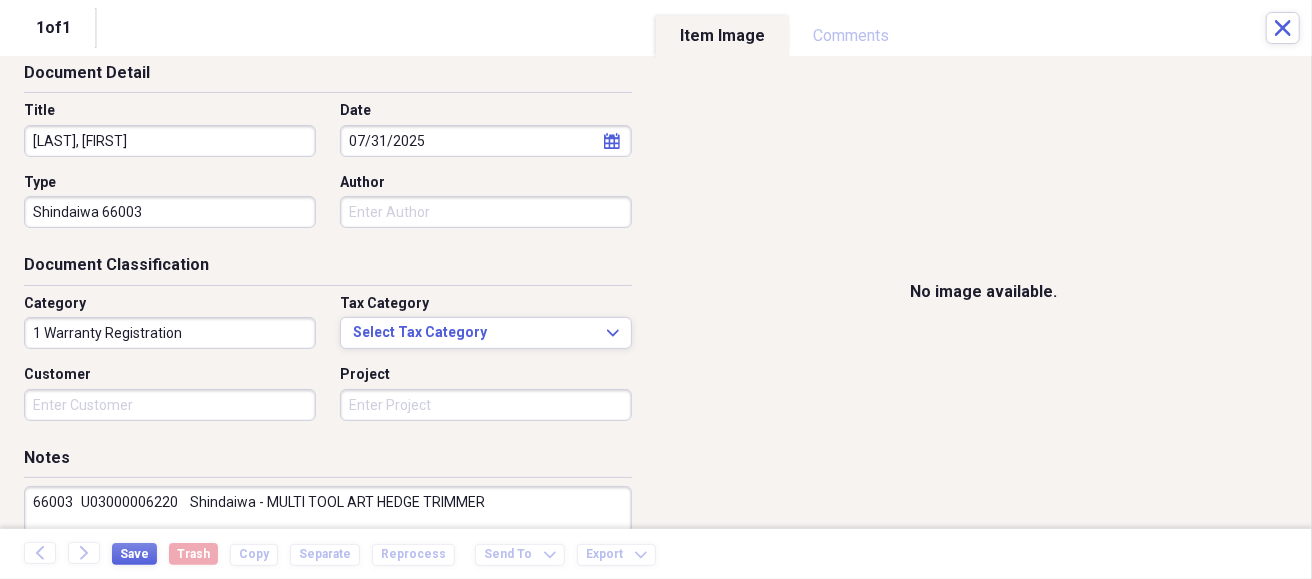 type on "66003	U03000006220    Shindaiwa - MULTI TOOL ART HEDGE TRIMMER" 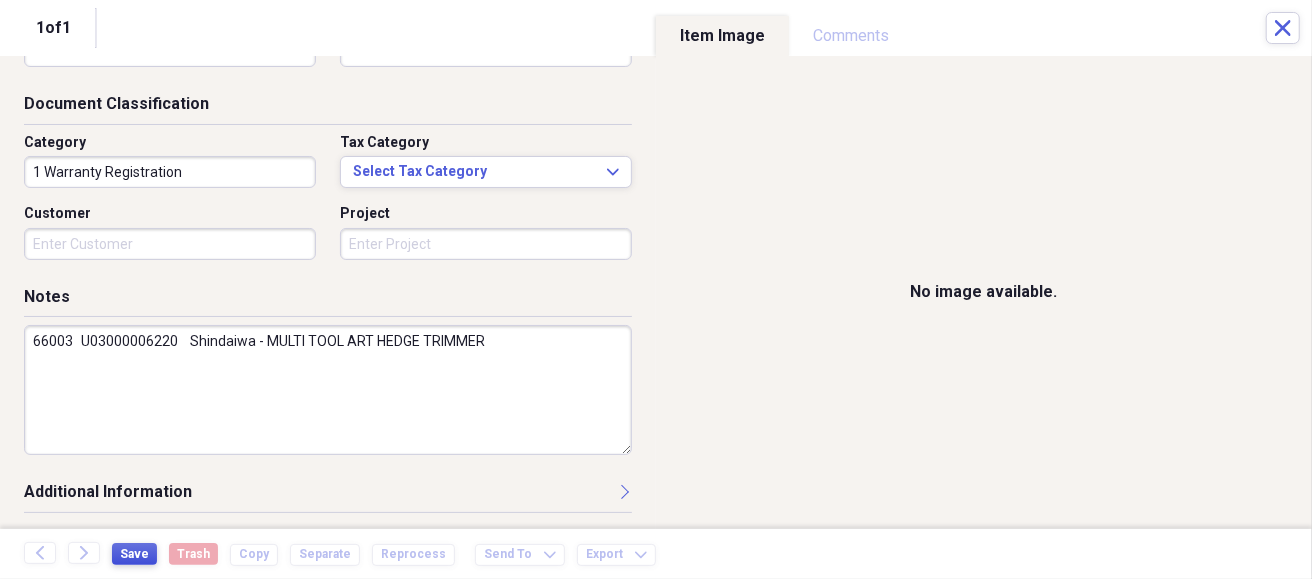 click on "Save" at bounding box center [134, 554] 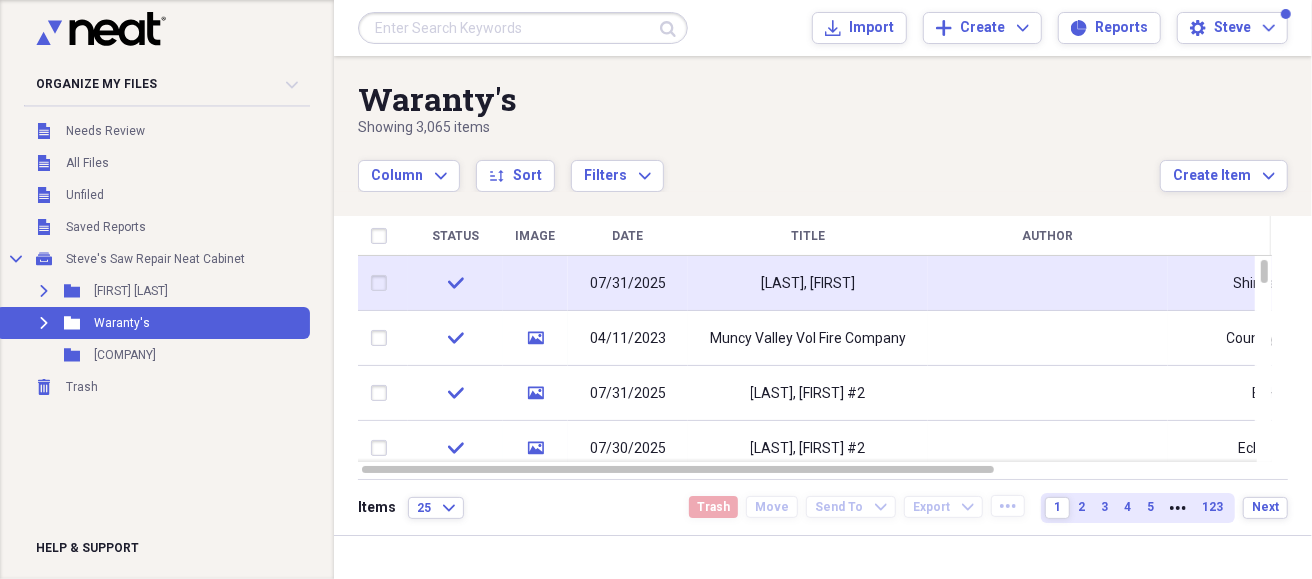 click on "[LAST], [FIRST]" at bounding box center (808, 283) 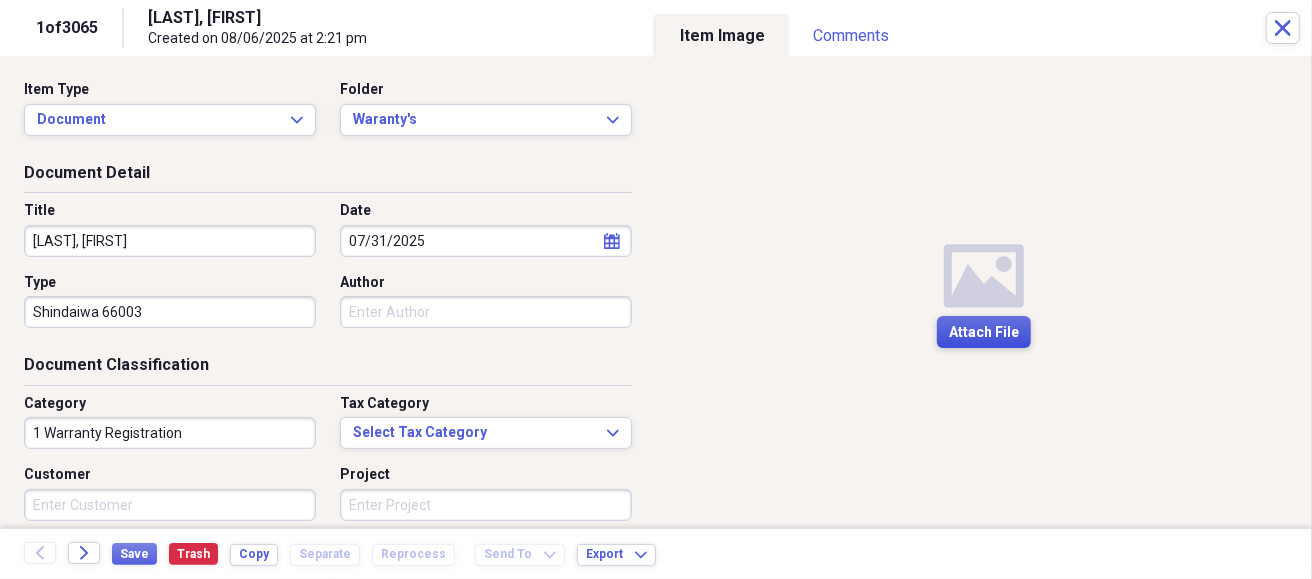 click on "Attach File" at bounding box center (984, 333) 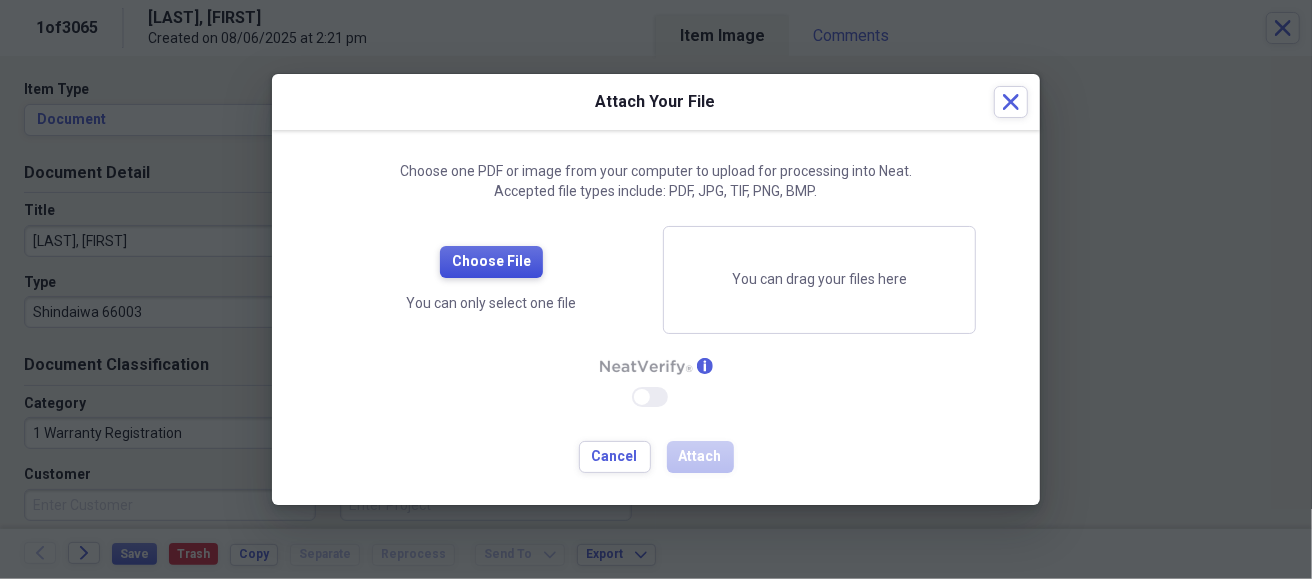 click on "Choose File" at bounding box center [491, 262] 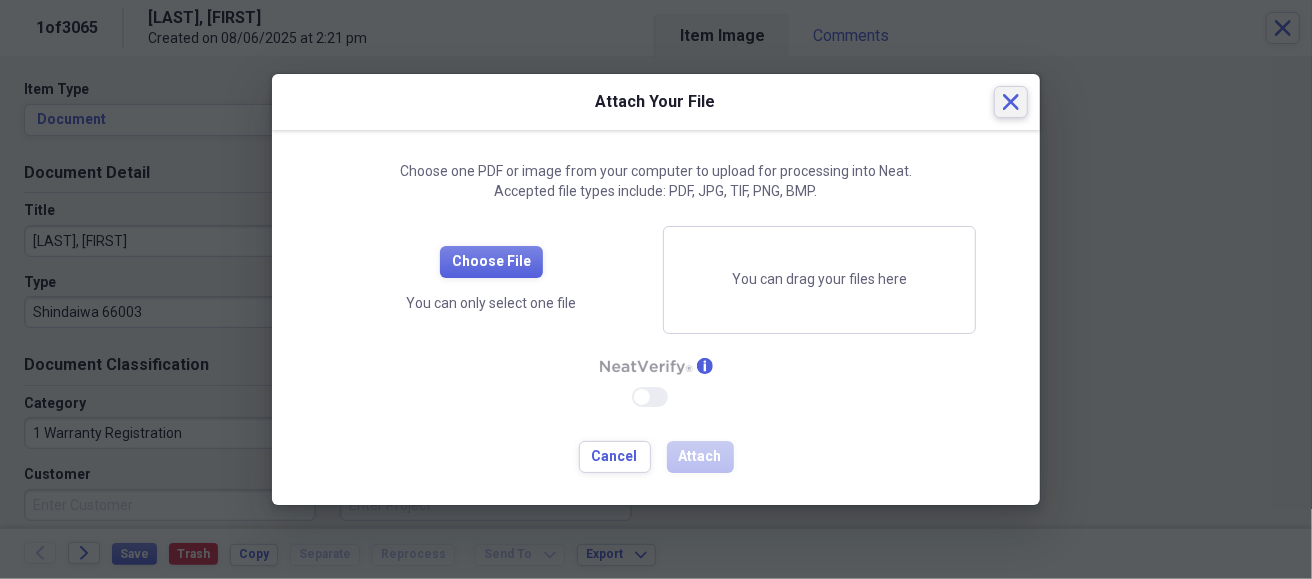 click on "Close" at bounding box center [1011, 102] 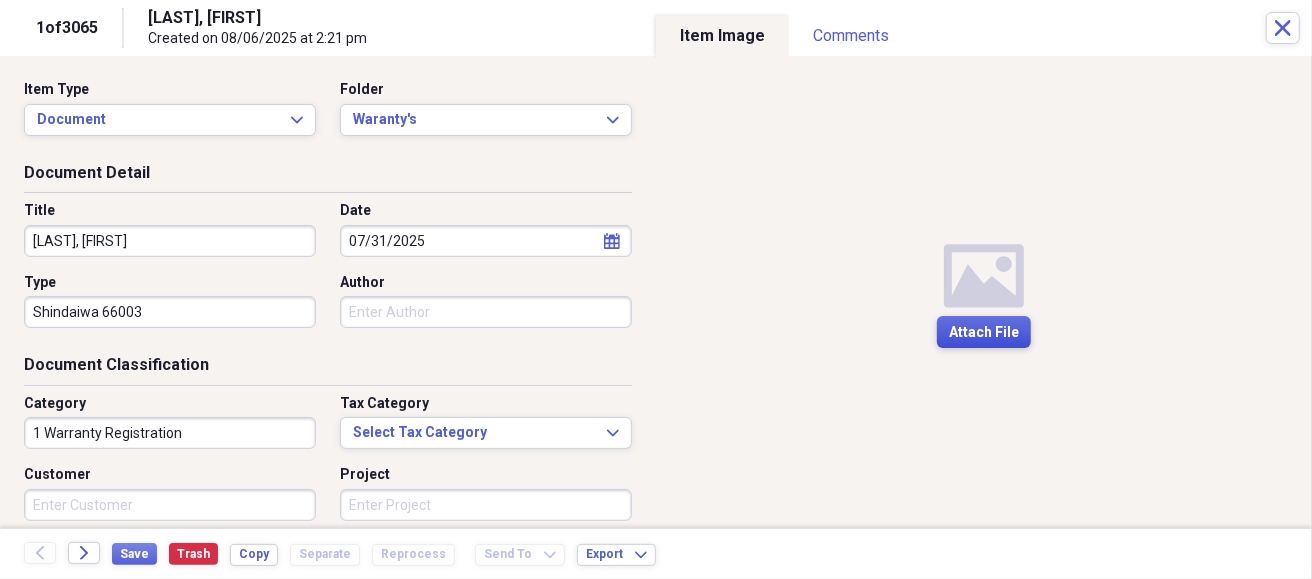 click on "Attach File" at bounding box center [984, 333] 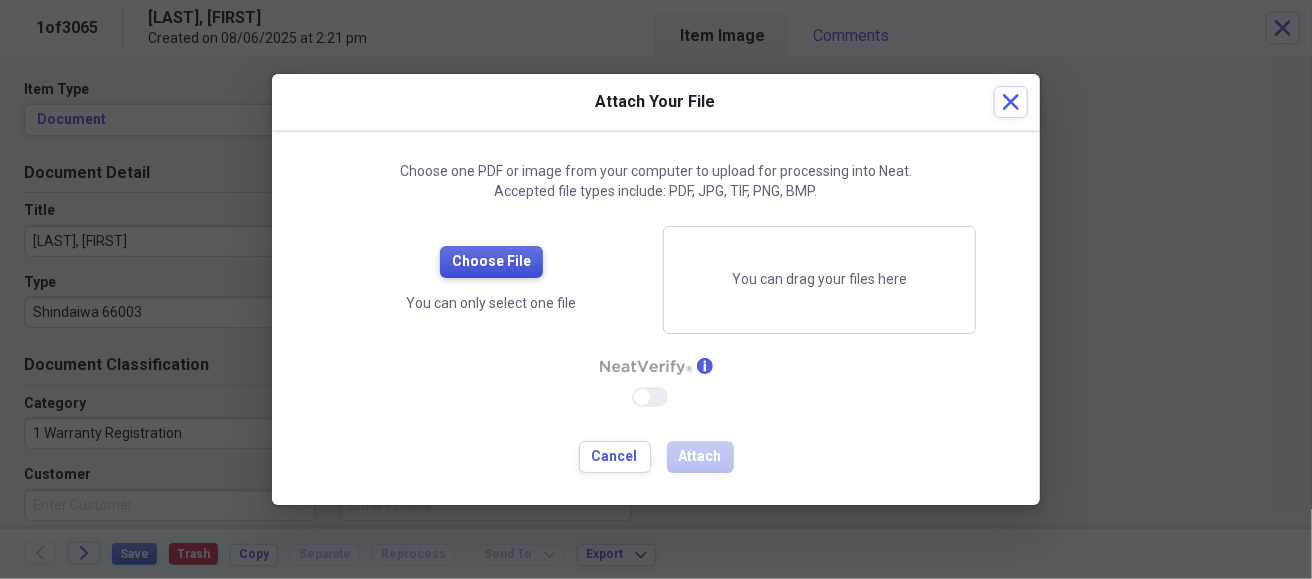 click on "Choose File" at bounding box center [491, 262] 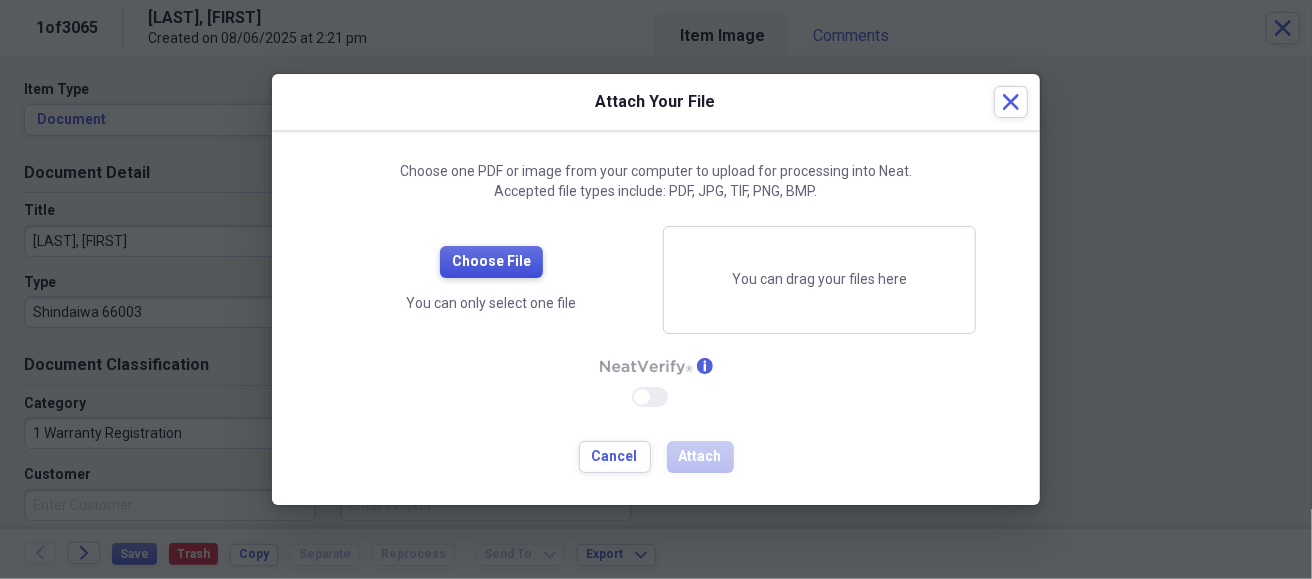 click on "Choose File" at bounding box center (491, 262) 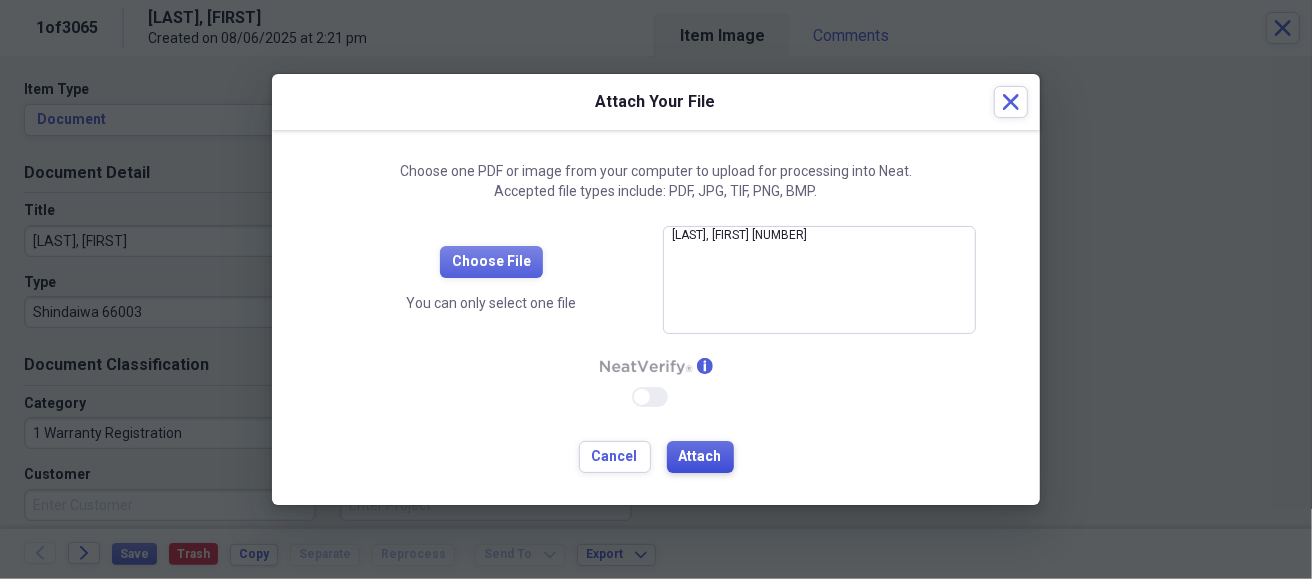 click on "Attach" at bounding box center [700, 457] 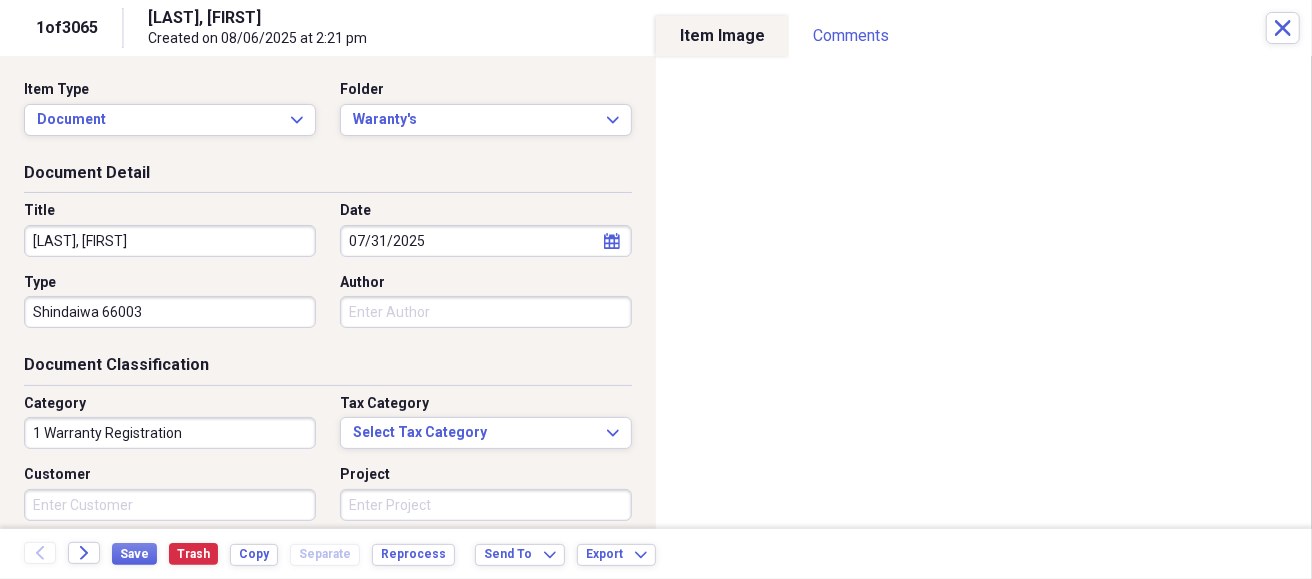 click on "[LAST], [FIRST]" at bounding box center [170, 241] 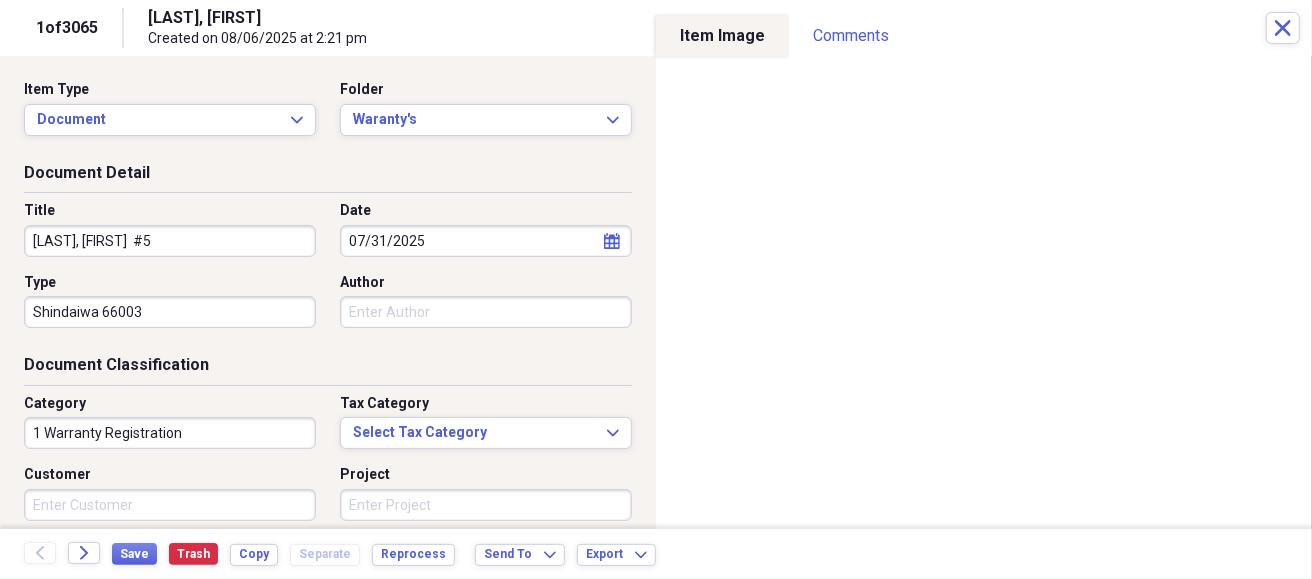 click on "[LAST], [FIRST]  #5" at bounding box center [170, 241] 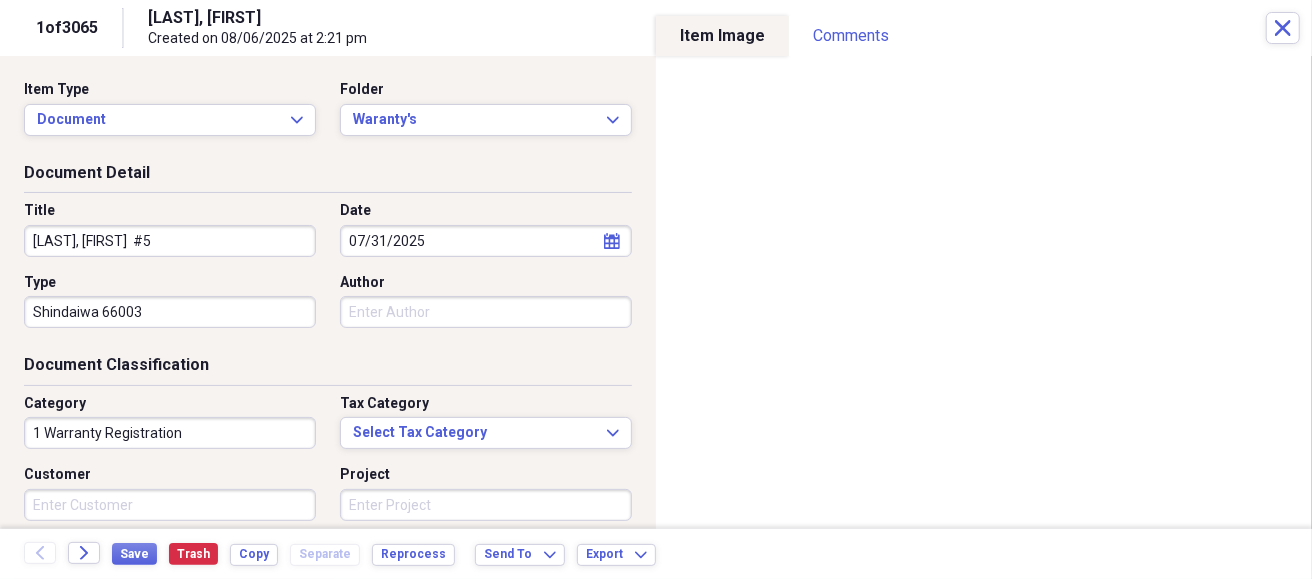 type on "[LAST], [FIRST]  #5" 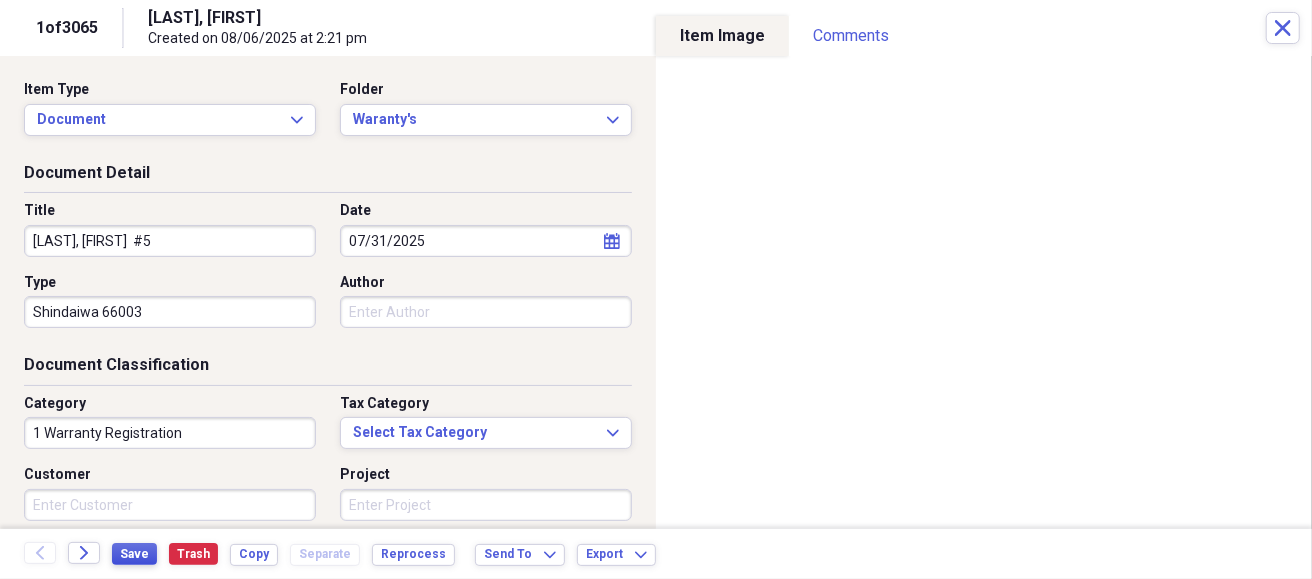 click on "Save" at bounding box center (134, 554) 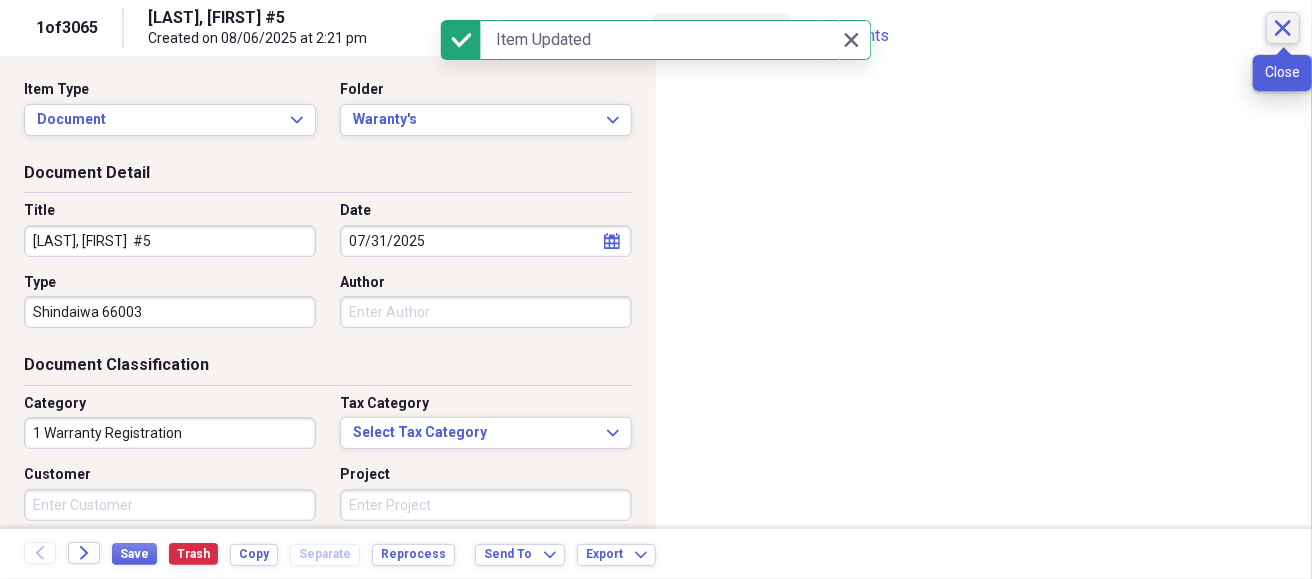 click 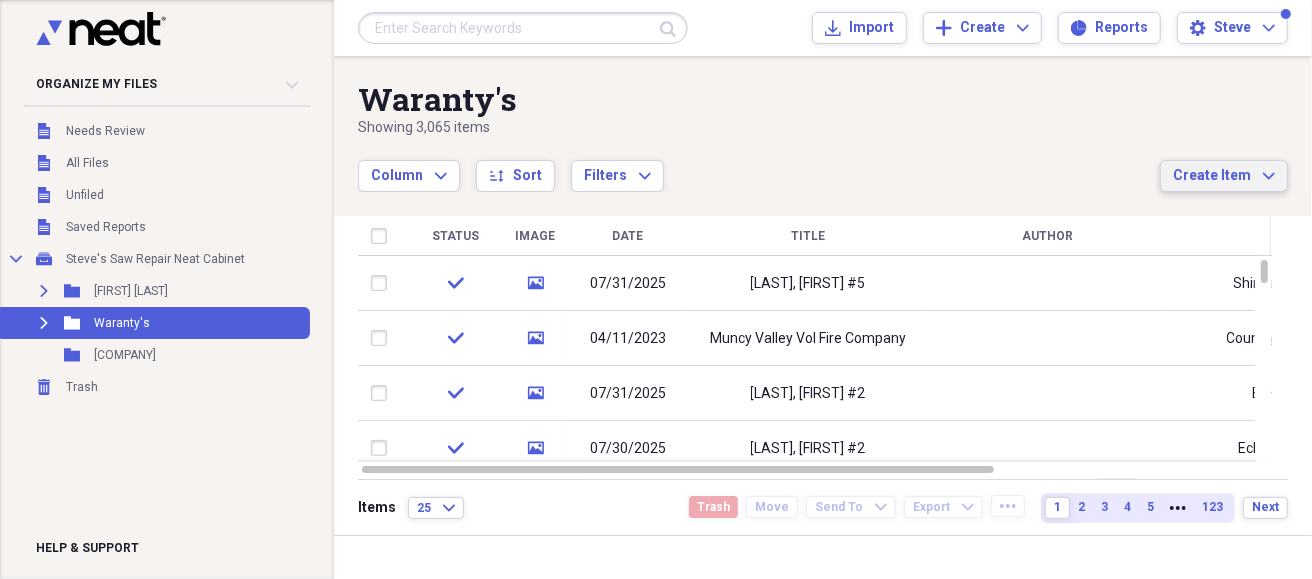 click on "Create Item" at bounding box center [1212, 176] 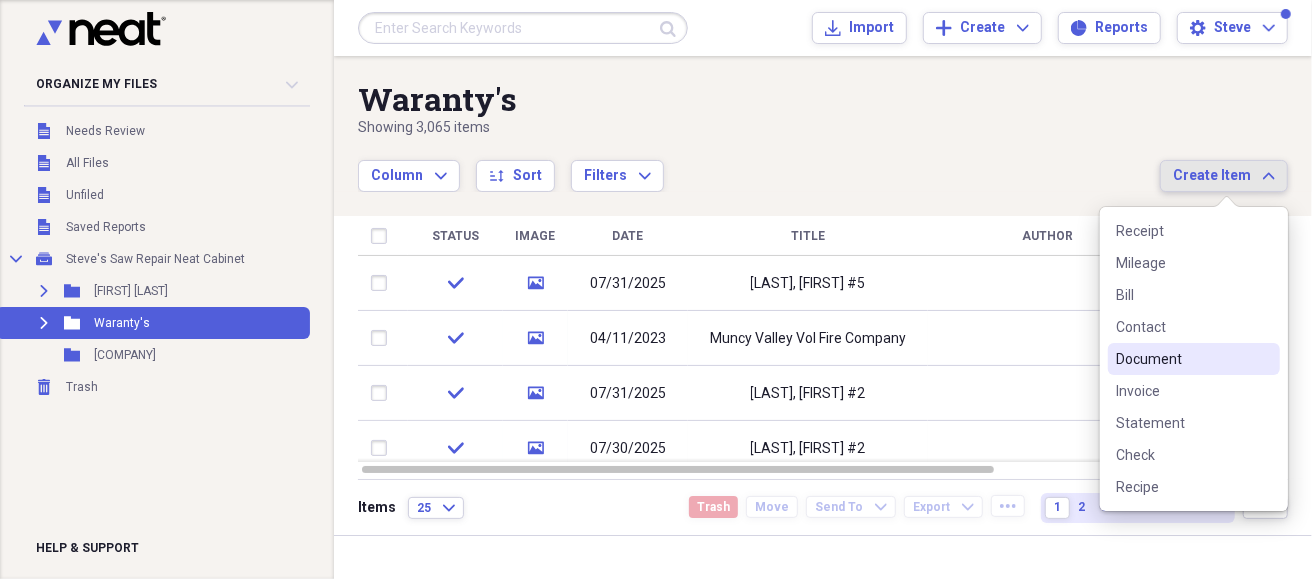 click on "Document" at bounding box center (1194, 359) 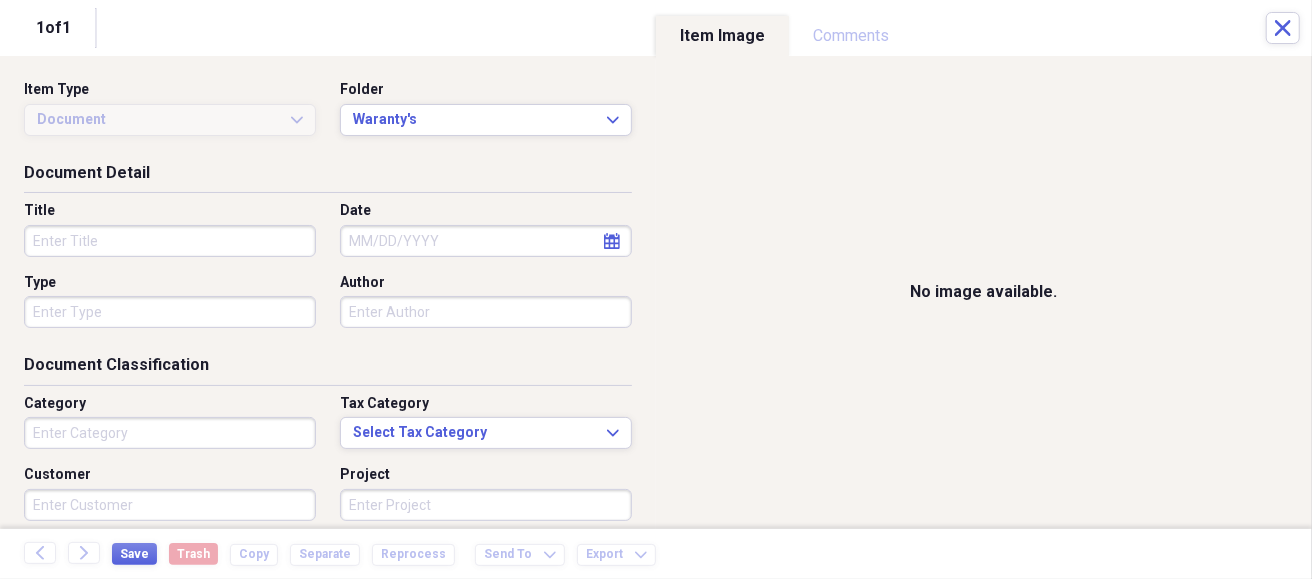 click on "Title" at bounding box center (170, 241) 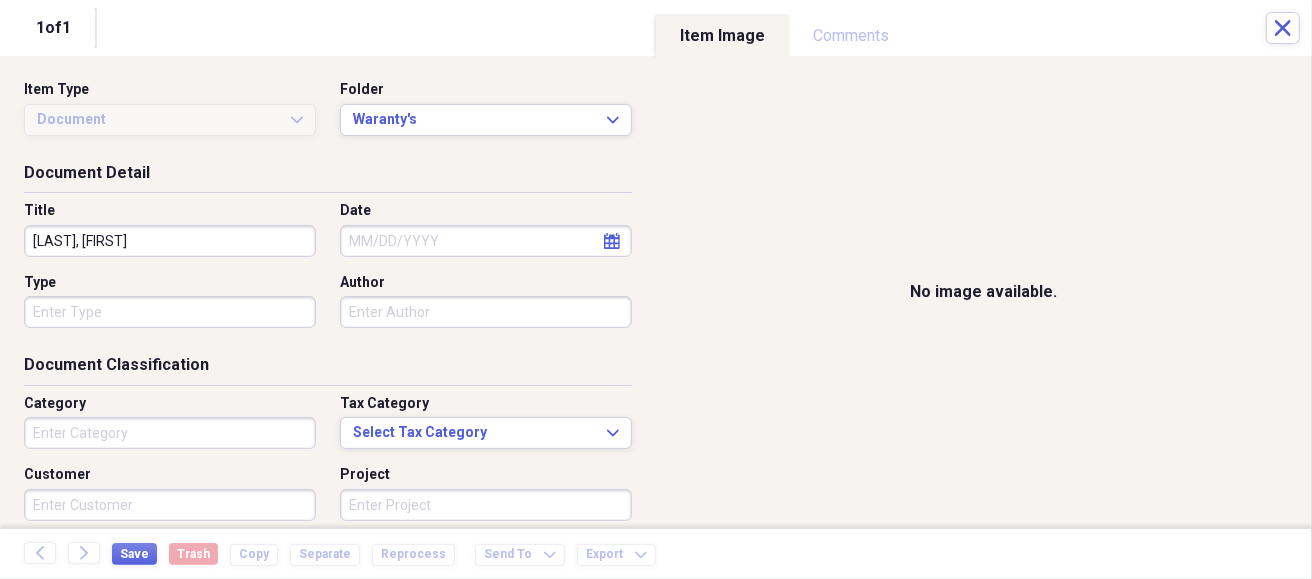 type on "[LAST], [FIRST]" 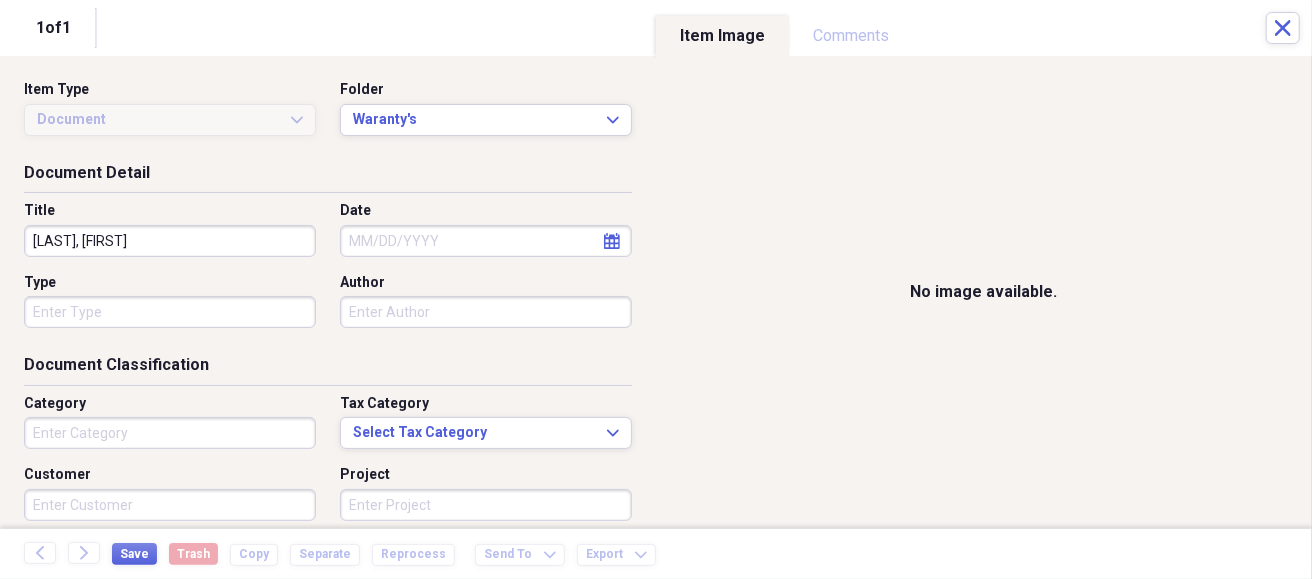 select on "7" 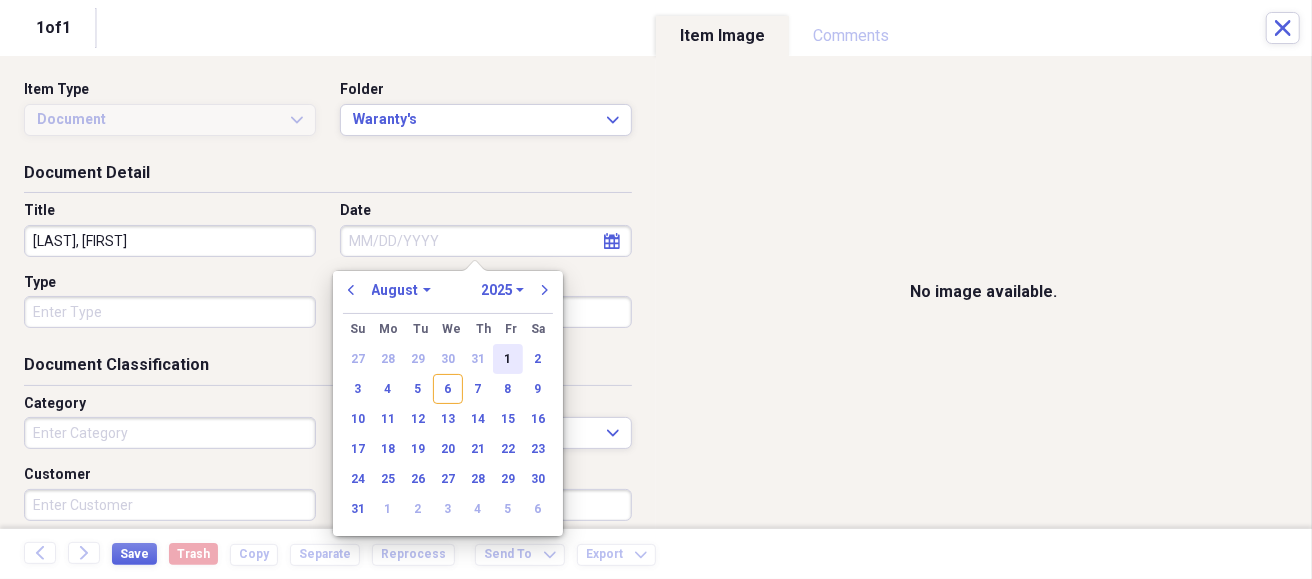 click on "1" at bounding box center (508, 359) 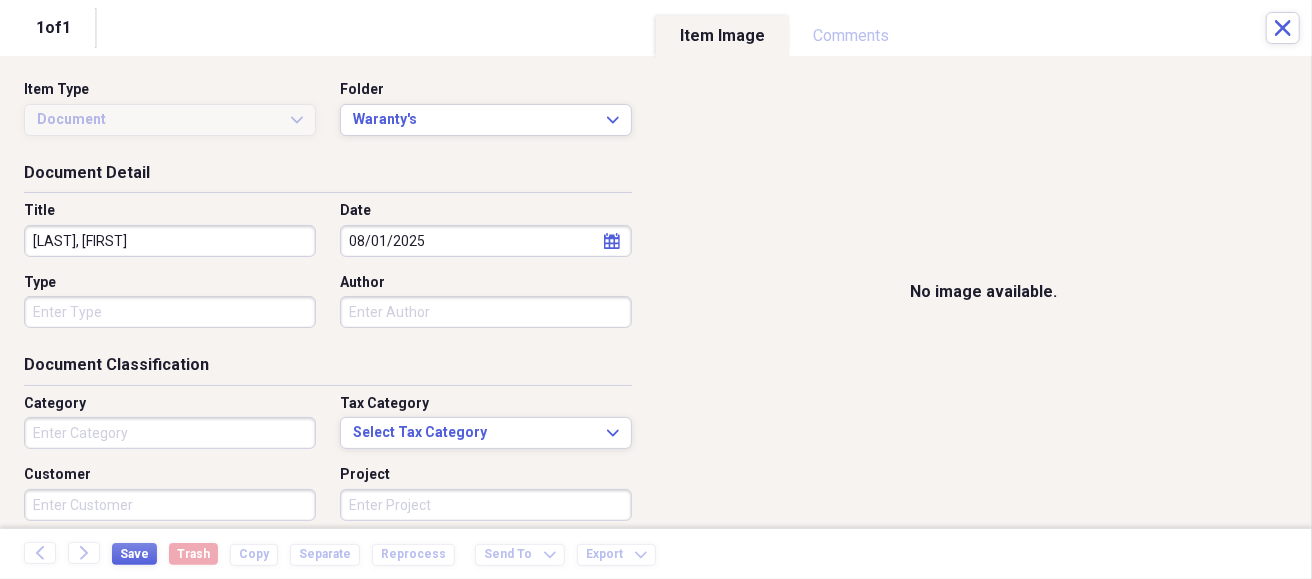 click on "Showing 3,065 items Column Expand sort Sort Filters  Expand Create Item Expand Status Image Date Title Author Type Category Source check media 07/31/2025 [LAST], [FIRST]  #5 Shindaiwa 66003 1 Warranty Registration Import check media 04/11/2023 [ORGANIZATION] Country Clipper XLT 1 Warranty Registration Import check media 07/31/2025 [LAST], [FIRST]  #2 ECHO 303T 1 Warranty Registration Import check media 07/30/2025 [LAST], [FIRST]  #2 Echo GT-225-SF 1 Warranty Registration Import check media 07/31/2025 [LAST], [FIRST]. Echo SRM 225 1 Warranty Registration Import check media 07/28/2025 Import check" at bounding box center (656, 289) 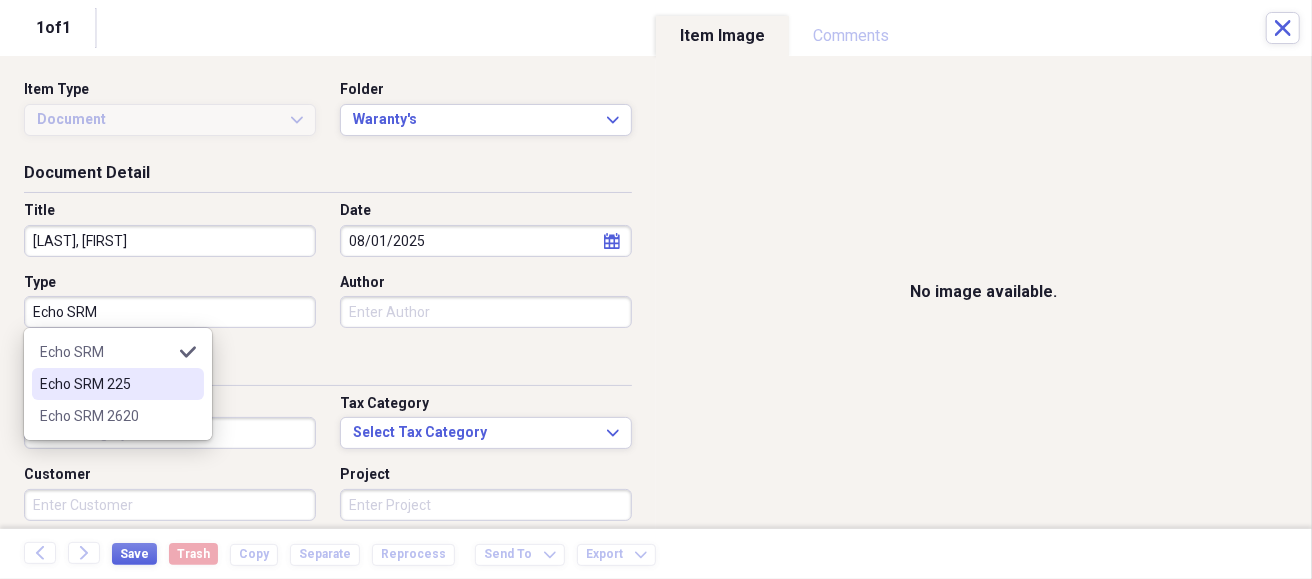 click on "Echo SRM 225" at bounding box center (106, 384) 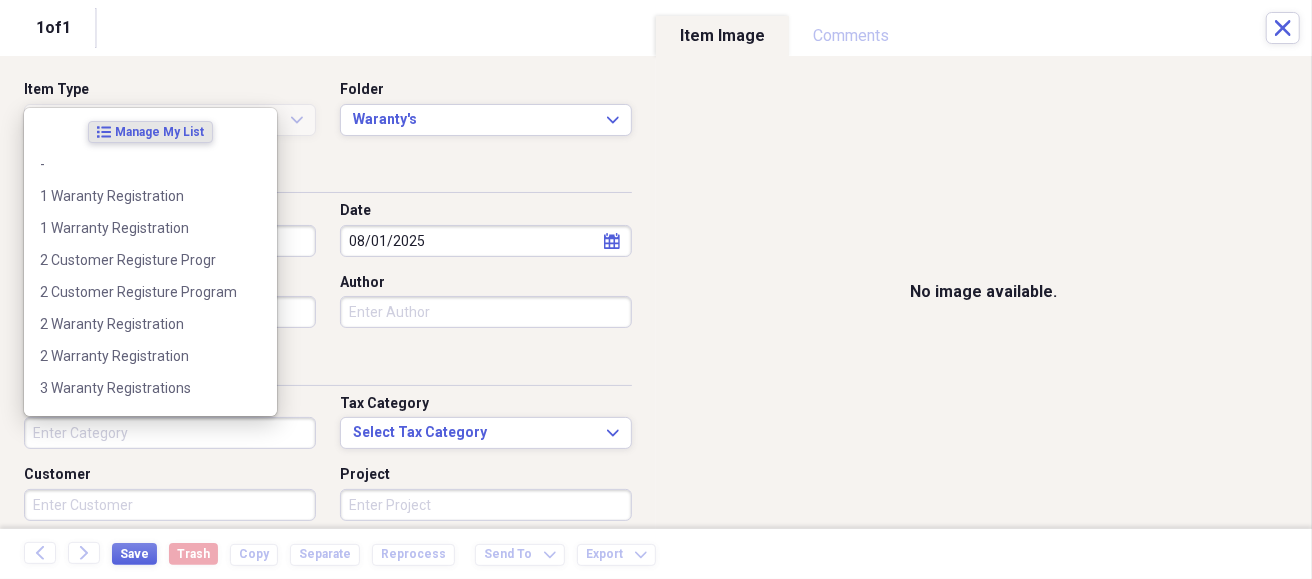 click on "Category" at bounding box center (170, 433) 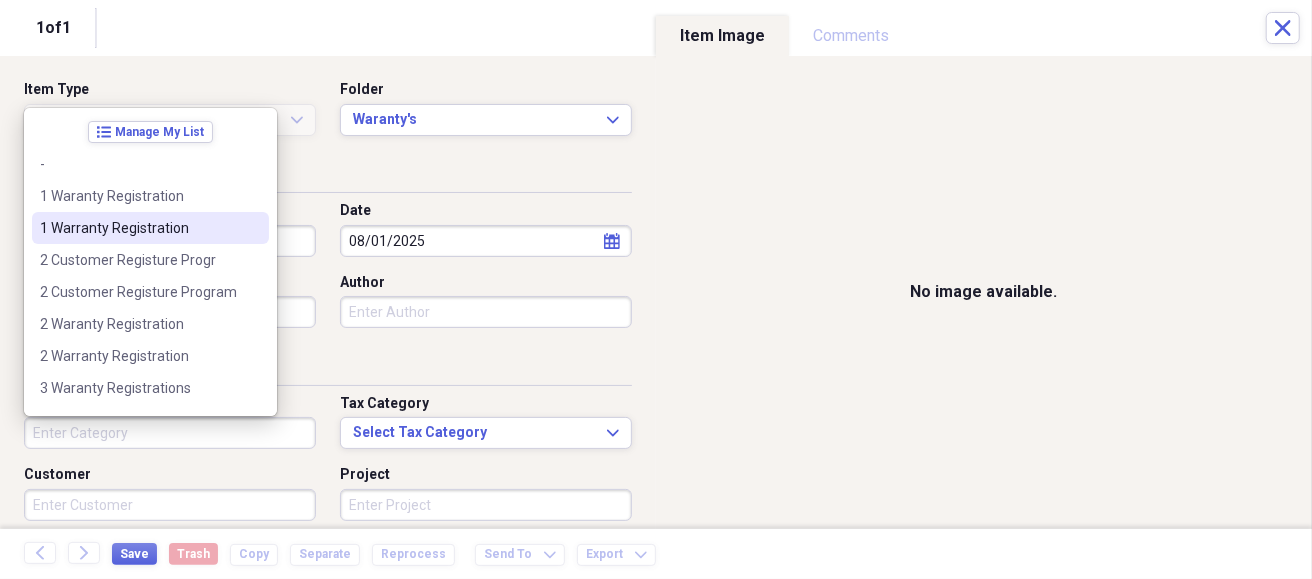 click on "1 Warranty Registration" at bounding box center (150, 228) 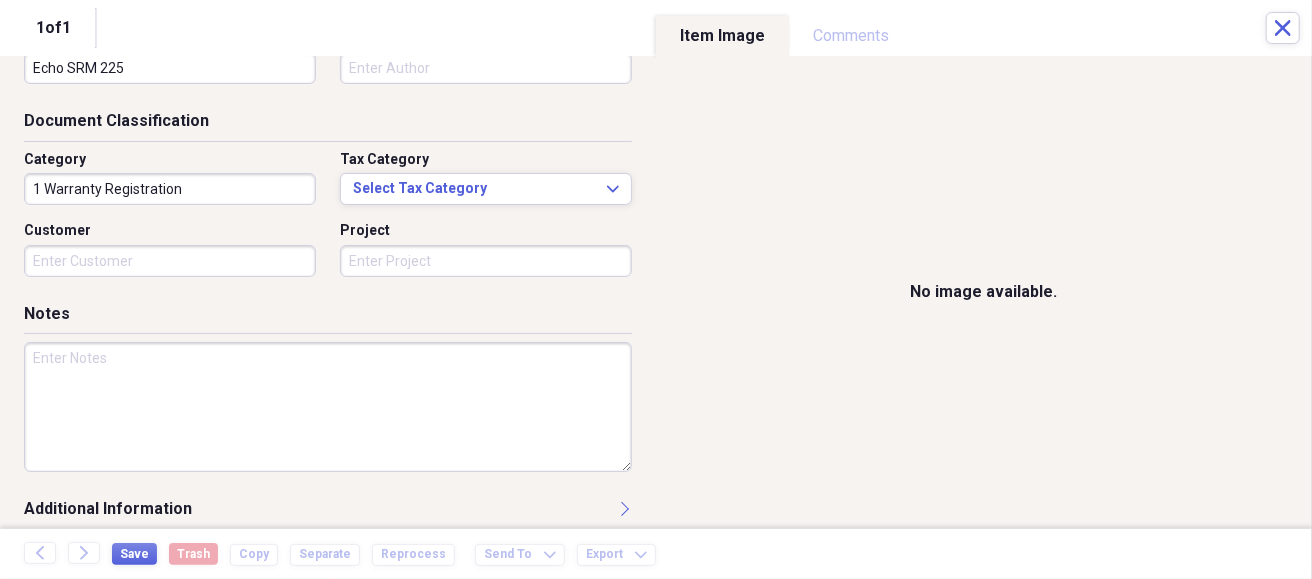 scroll, scrollTop: 261, scrollLeft: 0, axis: vertical 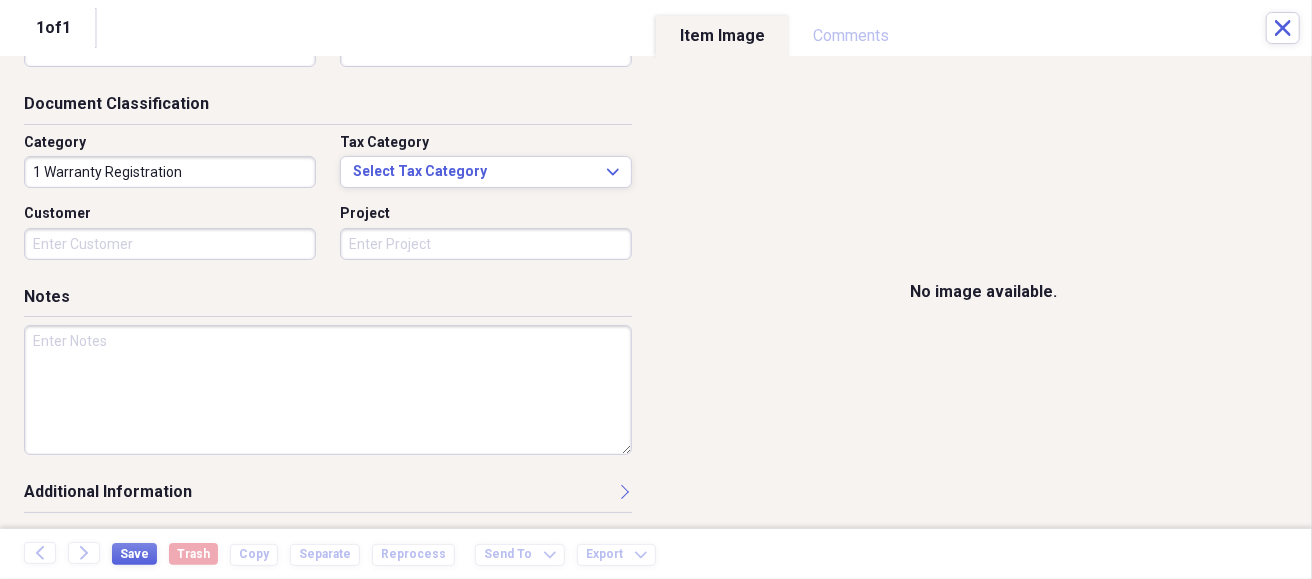 click at bounding box center (328, 390) 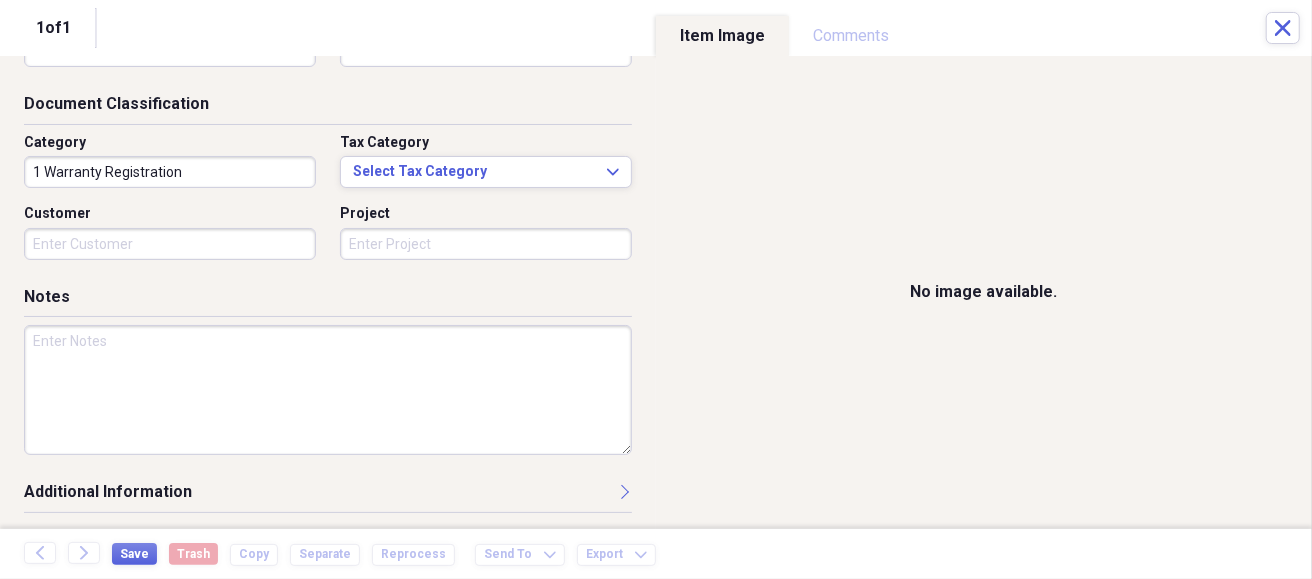 paste on "SRM-225	U73014355065" 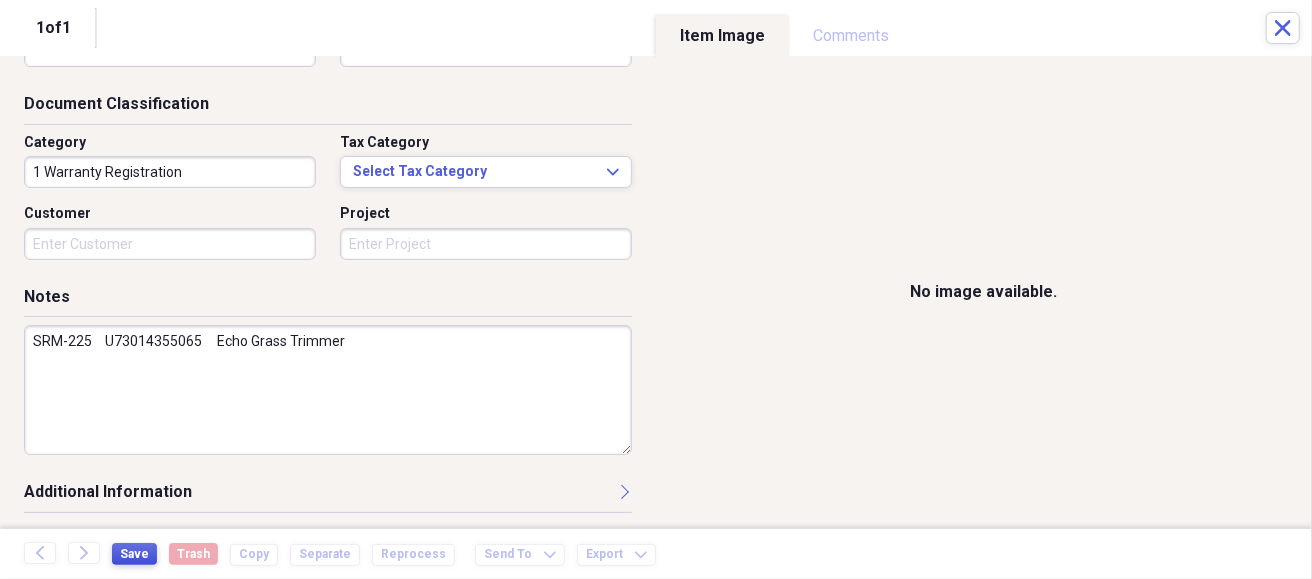 type on "SRM-225	U73014355065     Echo Grass Trimmer" 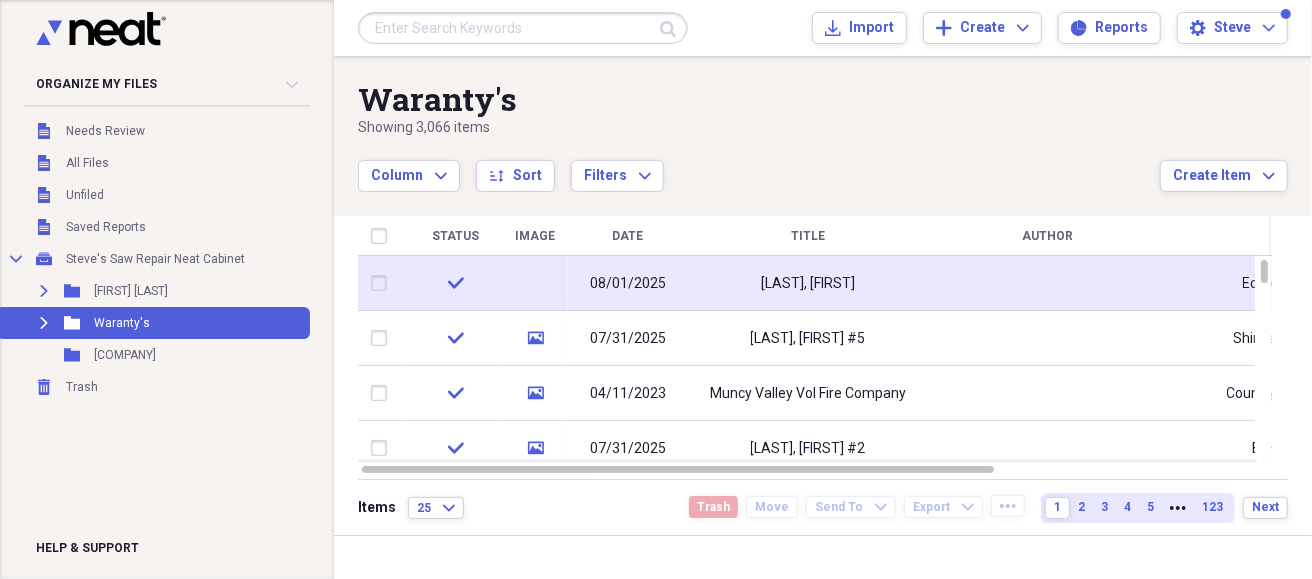 click on "08/01/2025" at bounding box center [628, 284] 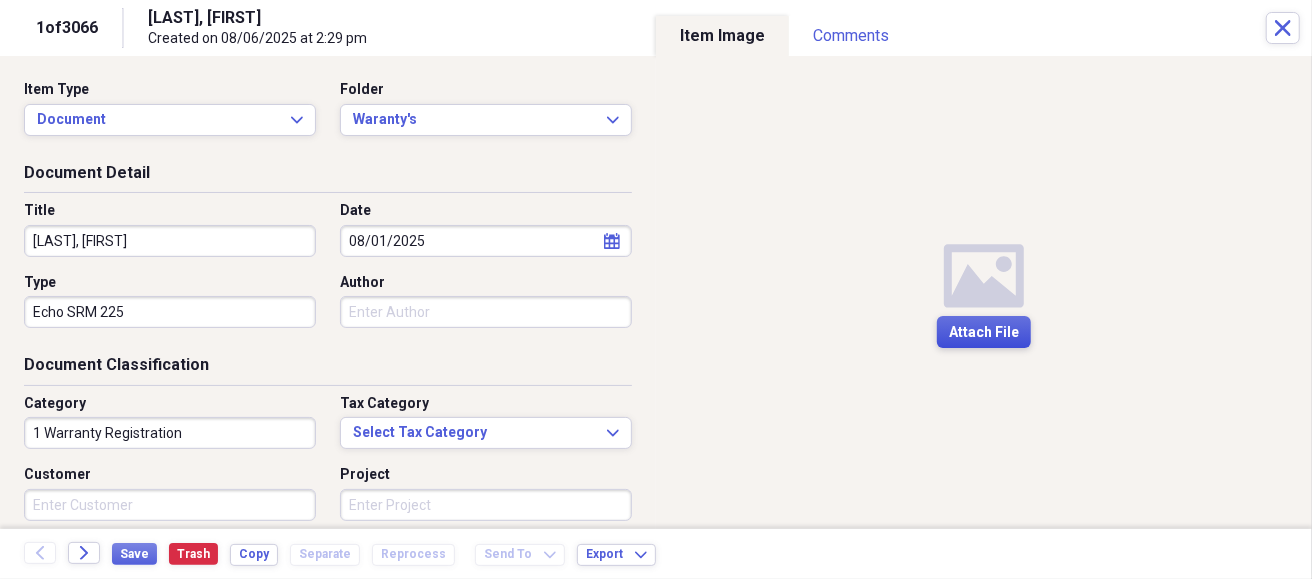 click on "Attach File" at bounding box center (984, 333) 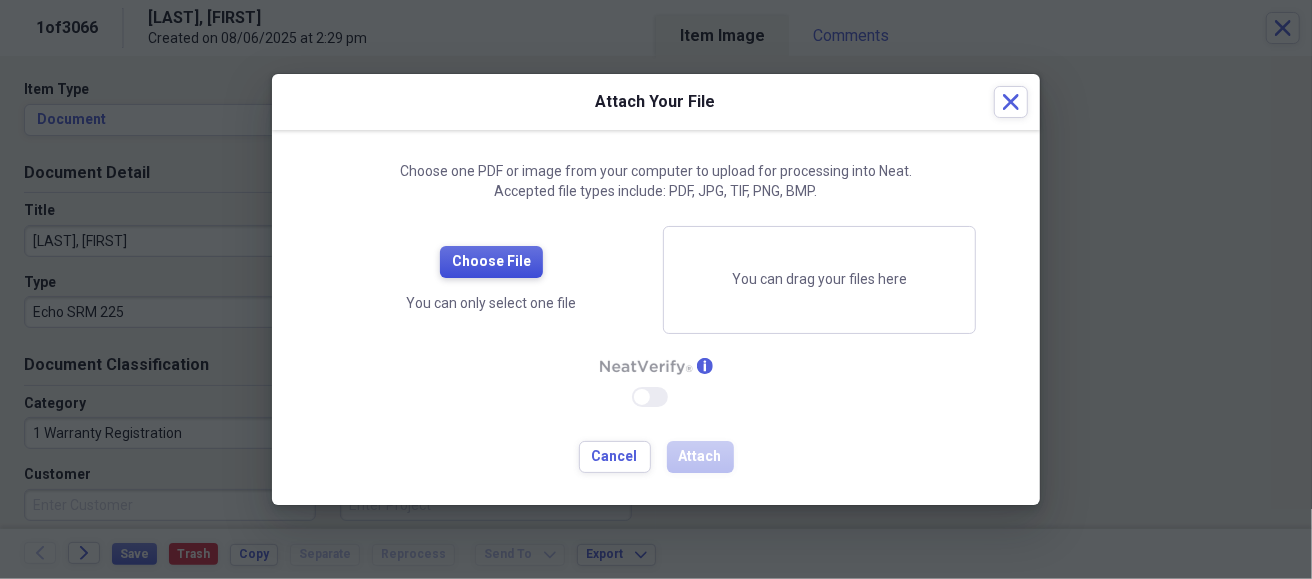 click on "Choose File" at bounding box center (491, 262) 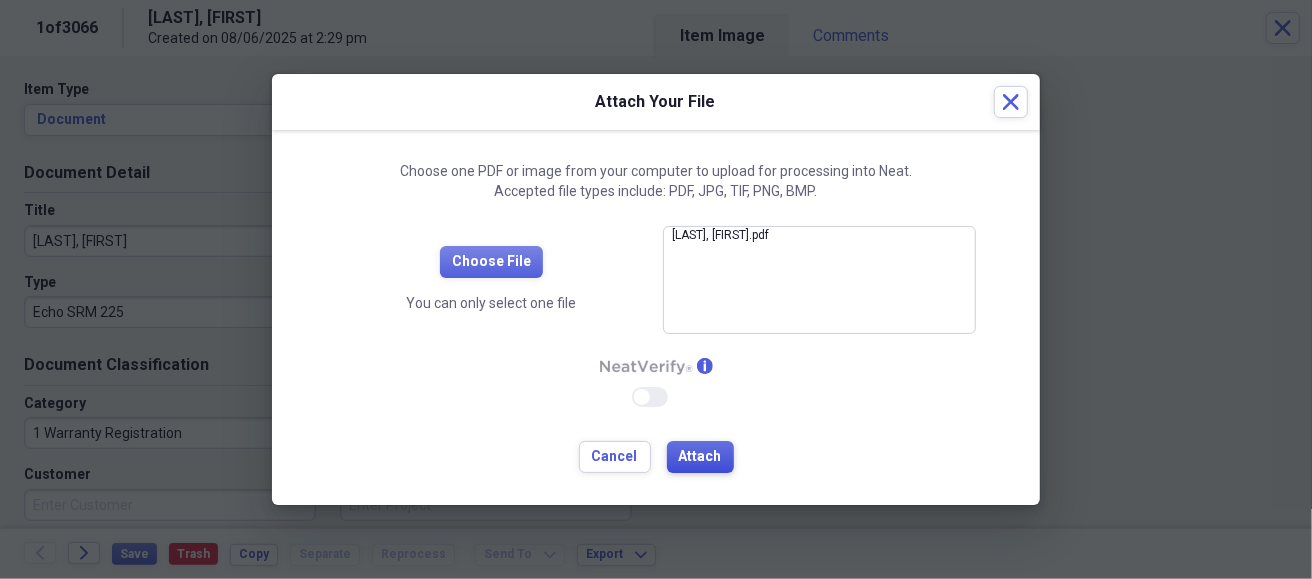 click on "Attach" at bounding box center (700, 457) 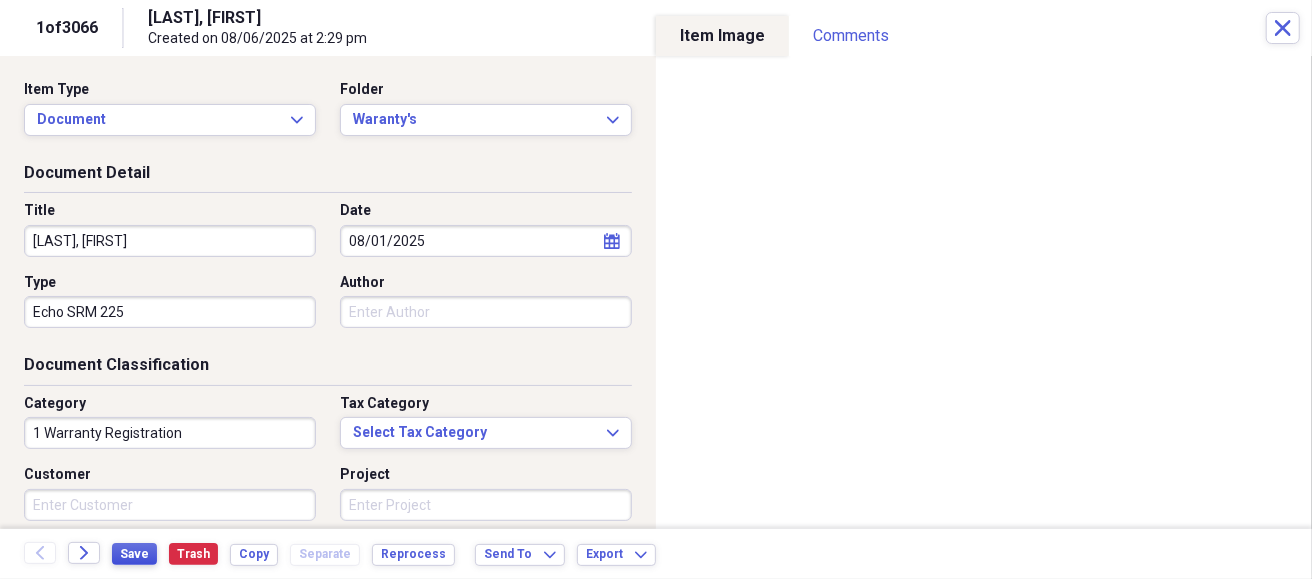 click on "Save" at bounding box center (134, 554) 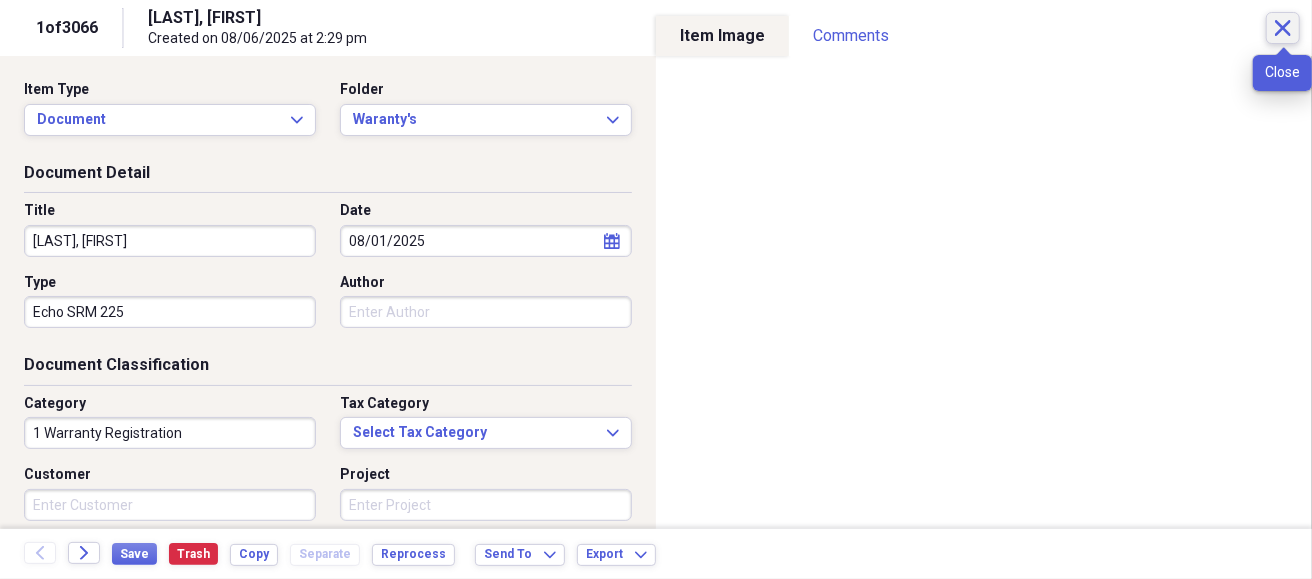click on "Close" 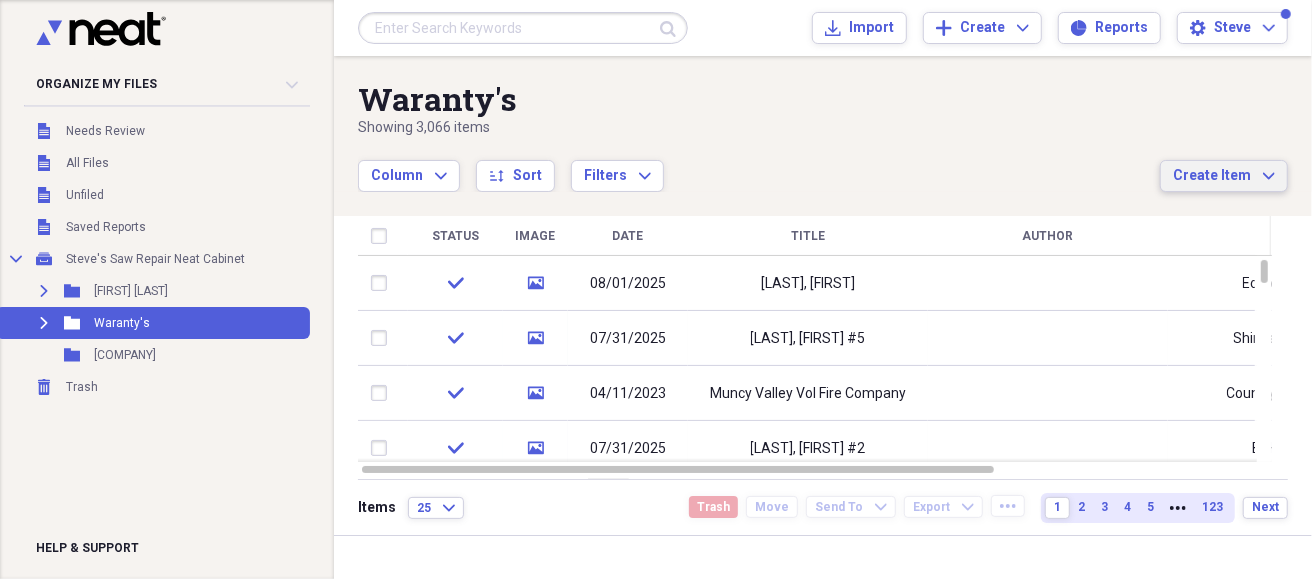 click on "Create Item" at bounding box center (1212, 176) 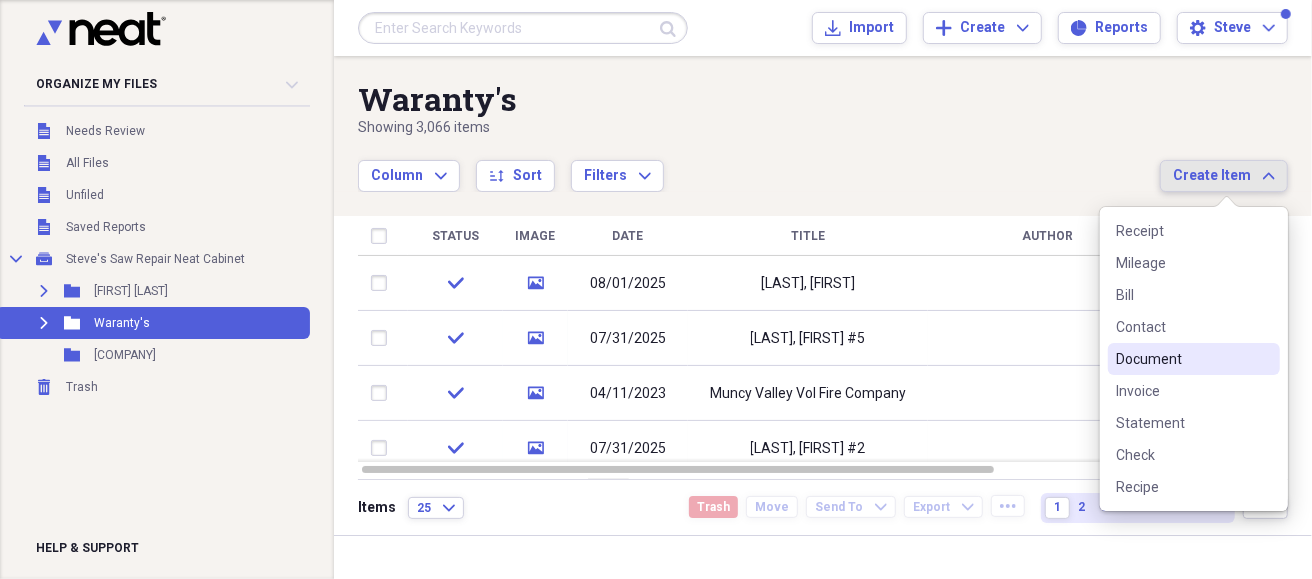 click on "Document" at bounding box center [1182, 359] 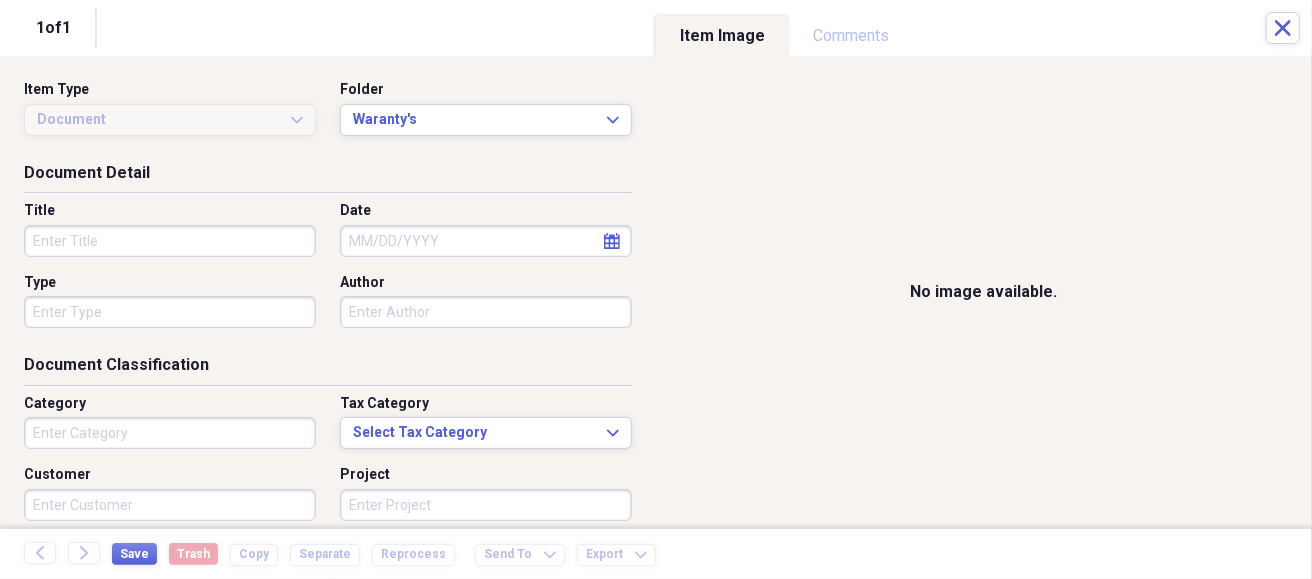 click on "Title" at bounding box center [176, 229] 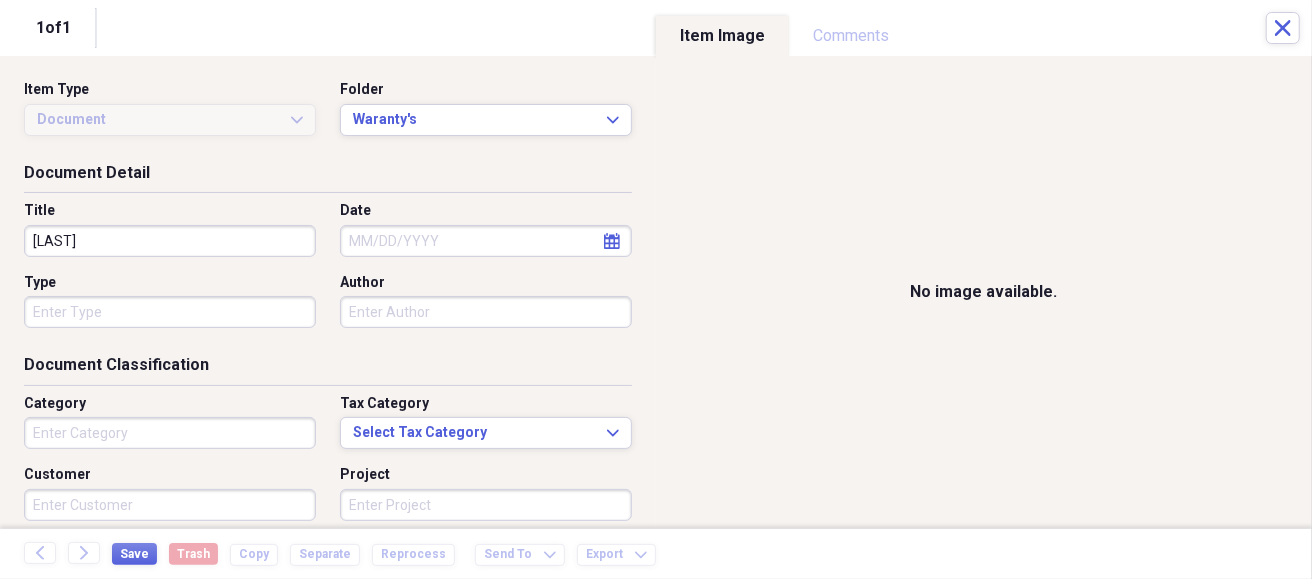 type on "[LAST]" 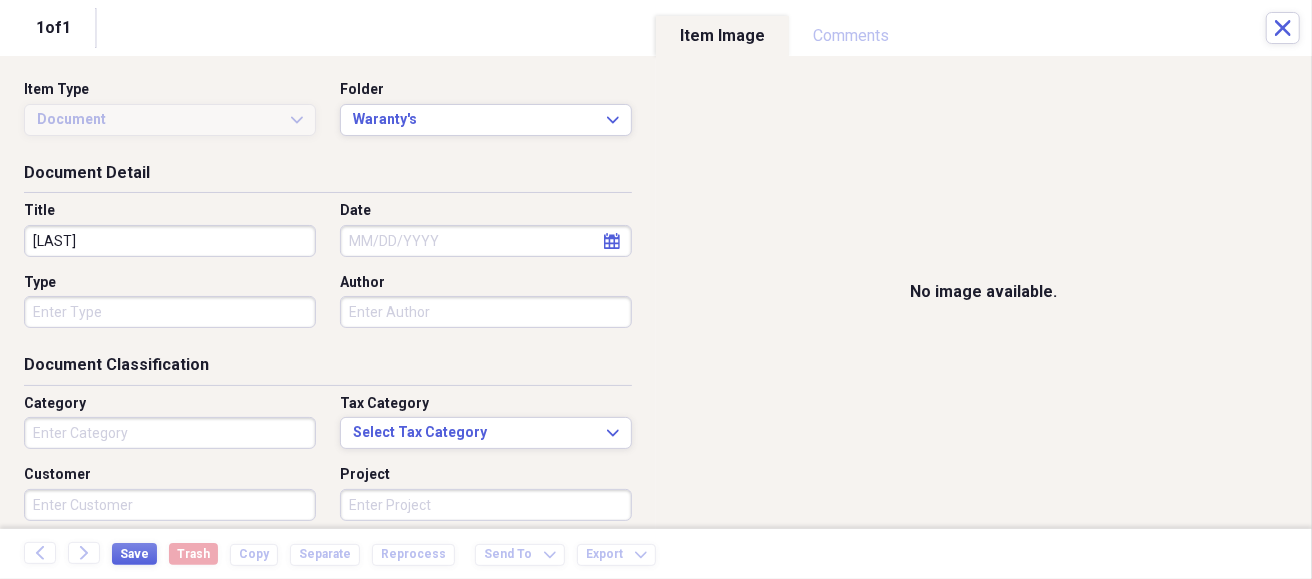 select on "7" 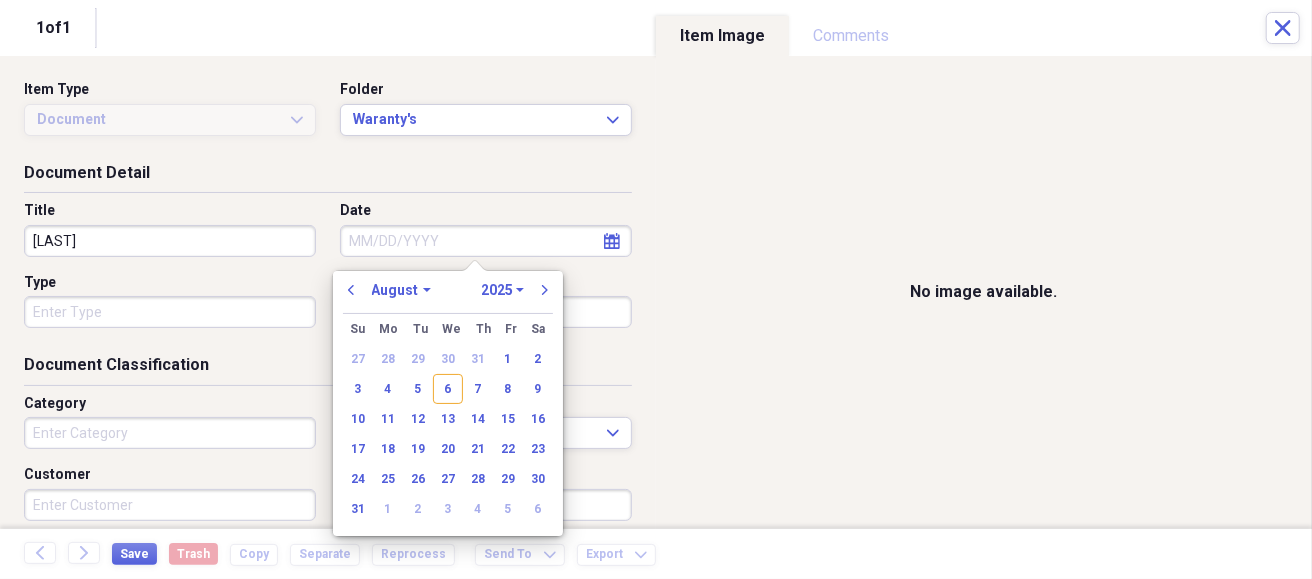 click on "[LAST]" at bounding box center (170, 241) 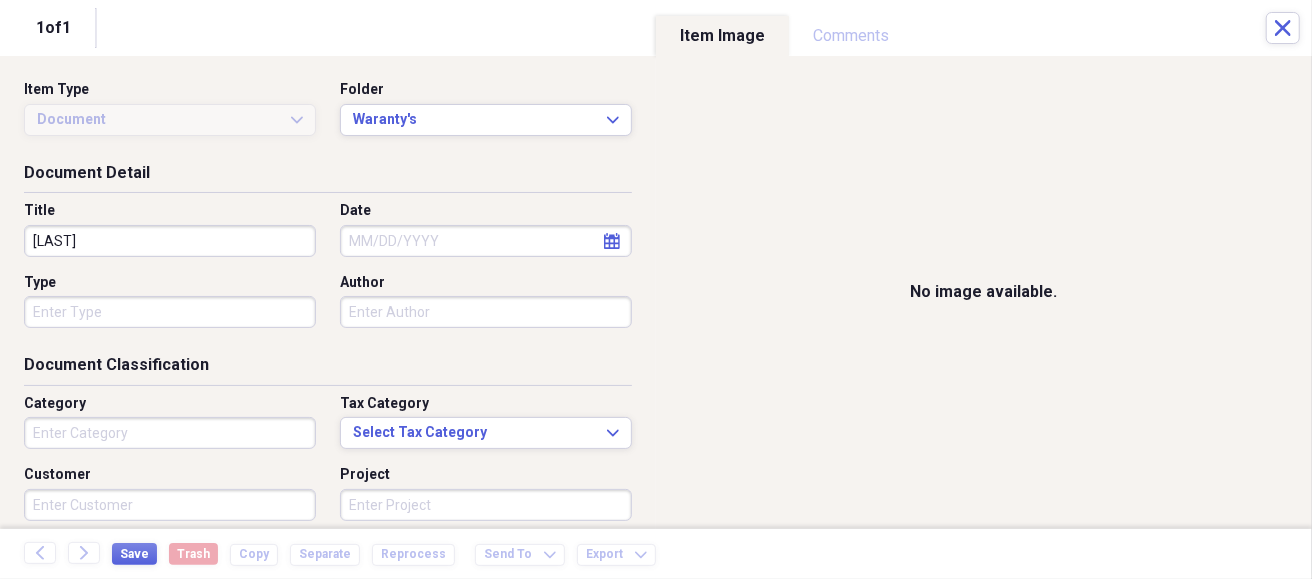 click on "[LAST]" at bounding box center (170, 241) 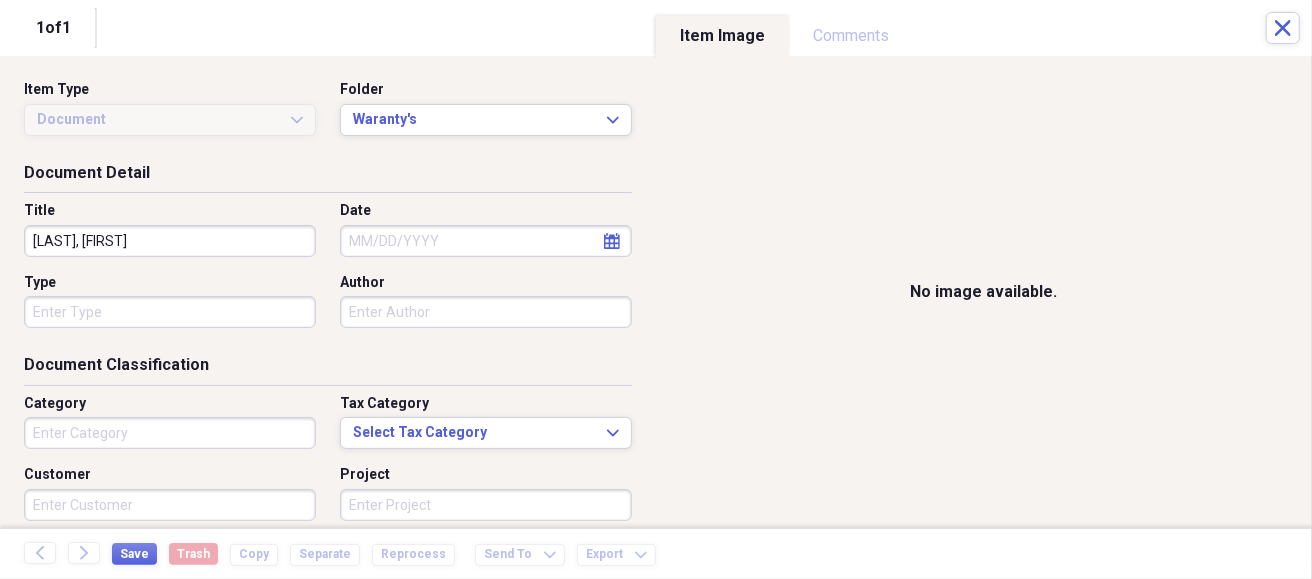 type on "[LAST], [FIRST]" 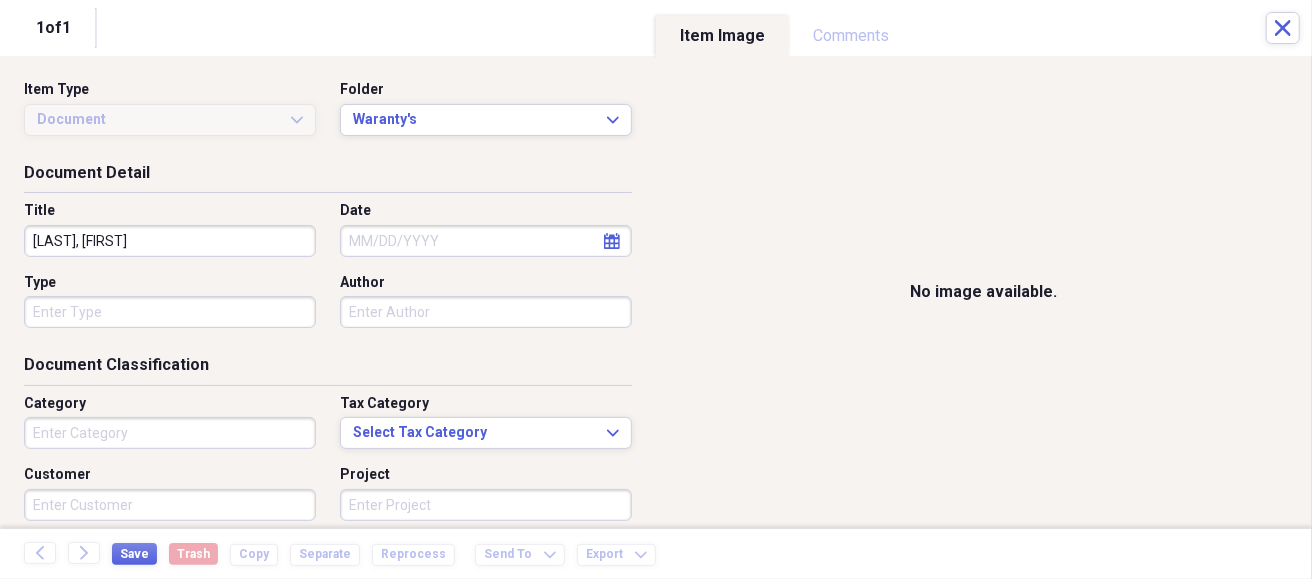 select on "7" 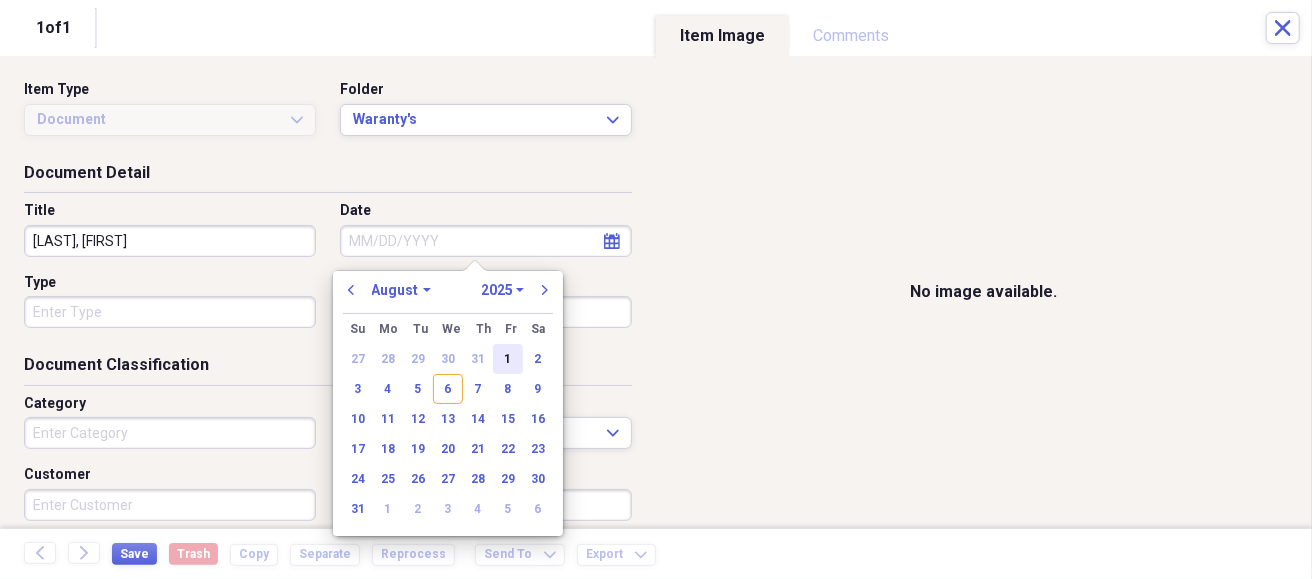 click on "1" at bounding box center (508, 359) 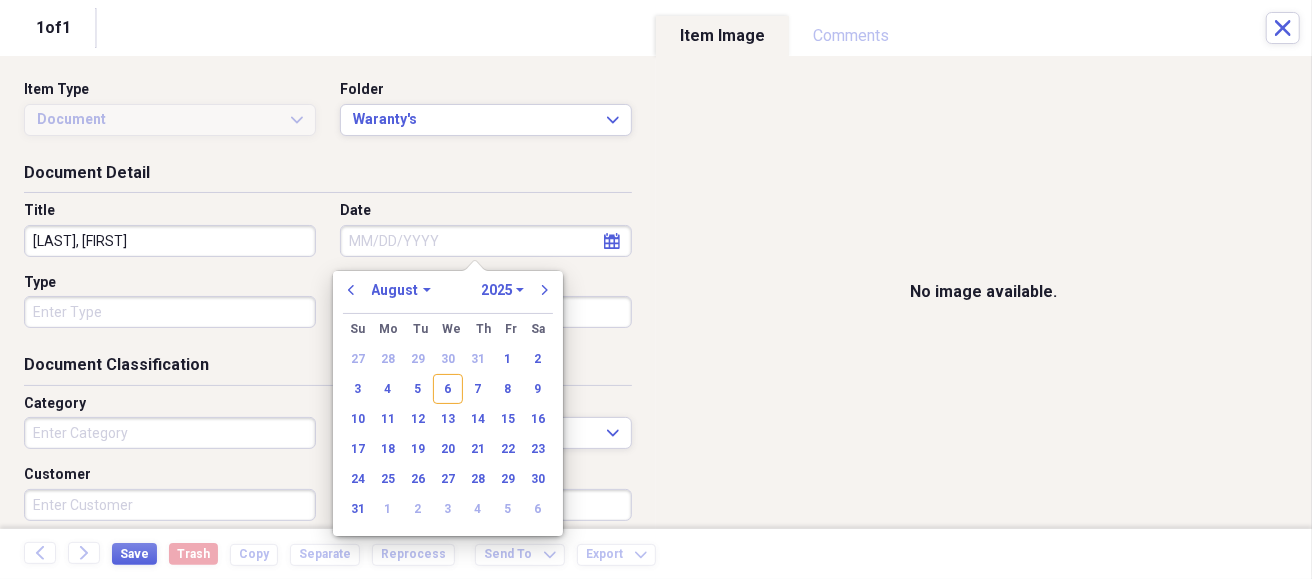 type on "08/01/2025" 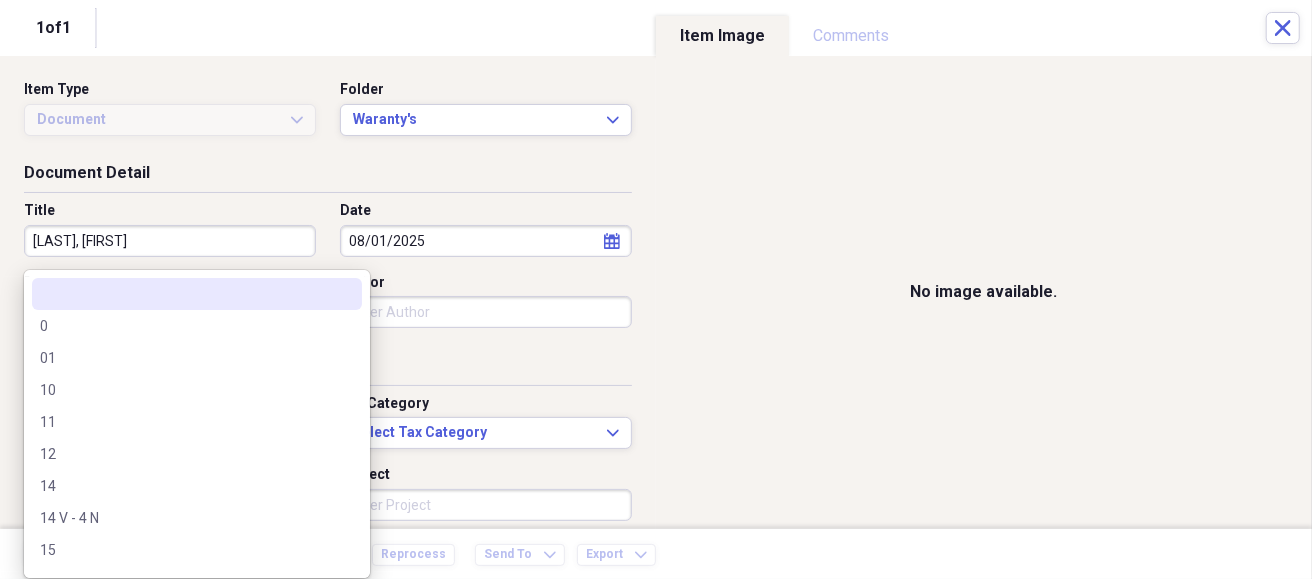 click on "Showing 3,066 items Column Expand sort Sort Filters  Expand Create Item Expand Status Image Date Title Author Type Category Source check media 08/01/2025 [LAST], [FIRST] Echo SRM 225 1 Warranty Registration Import check media 07/31/2025 [LAST], [FIRST]  #5 Shindaiwa 66003 1 Warranty Registration Import check media 04/11/2023 [ORGANIZATION] Country Clipper XLT 1 Warranty Registration Import check media 07/31/2025 [LAST], [FIRST]  #2 ECHO 303T 1 Warranty Registration Import check media 07/30/2025 [LAST], [FIRST]  #2 Echo GT-225-SF 1 Warranty Registration Import check media 07/31/2025 [LAST], [FIRST]. Echo SRM 225 1 Warranty Registration Import" at bounding box center [656, 289] 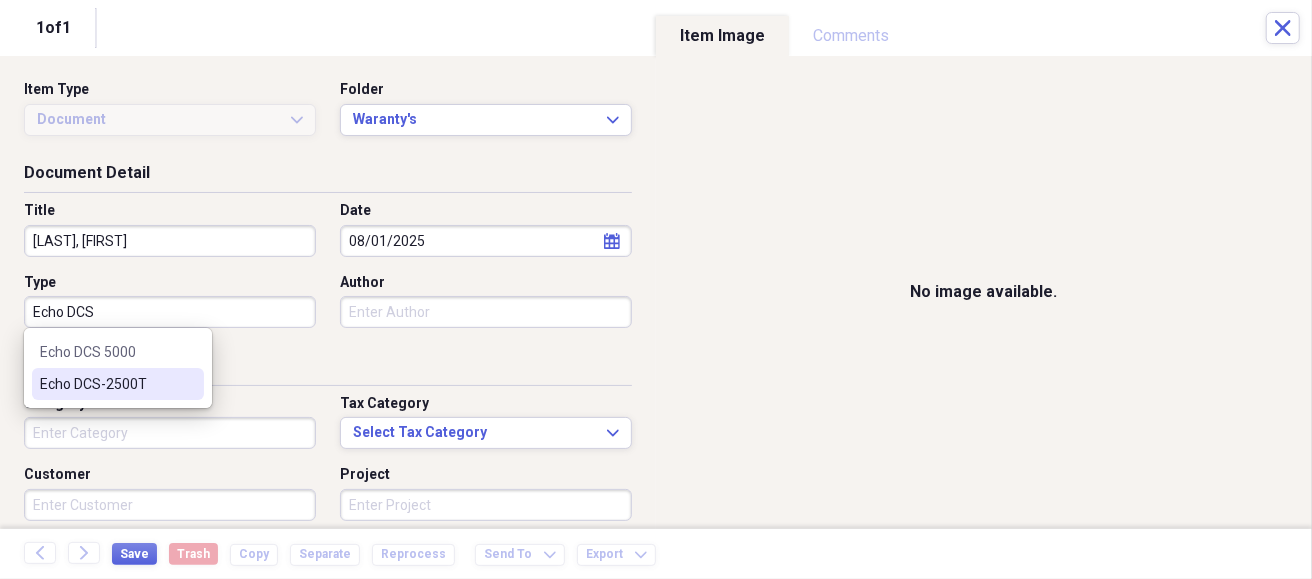 click on "Echo DCS-2500T" at bounding box center (106, 384) 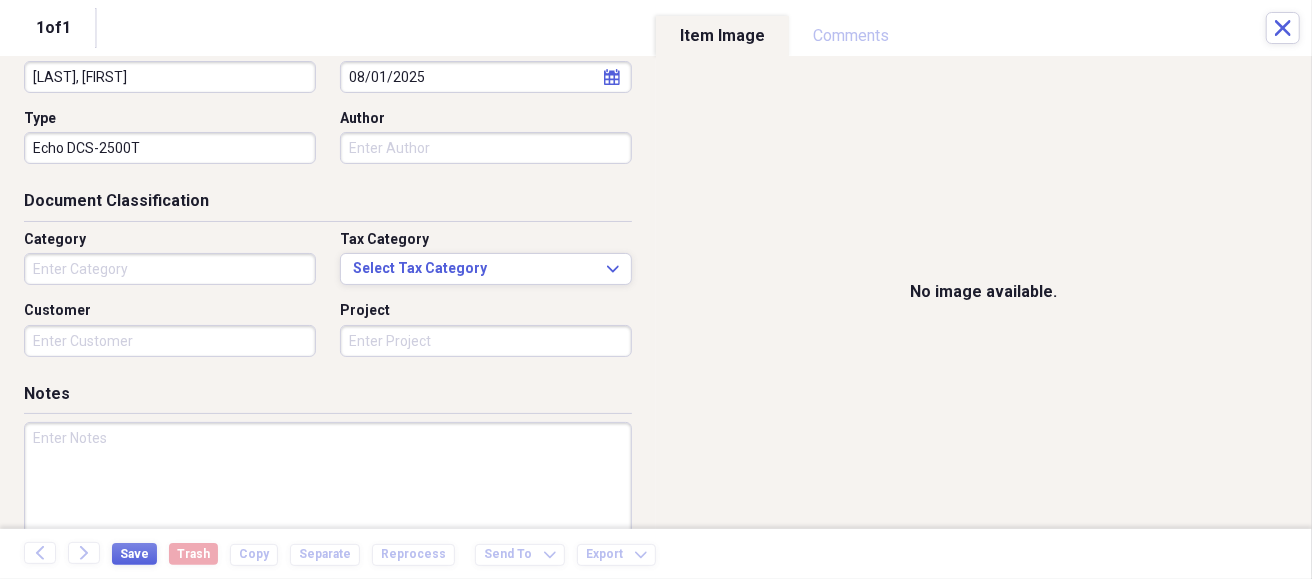 scroll, scrollTop: 200, scrollLeft: 0, axis: vertical 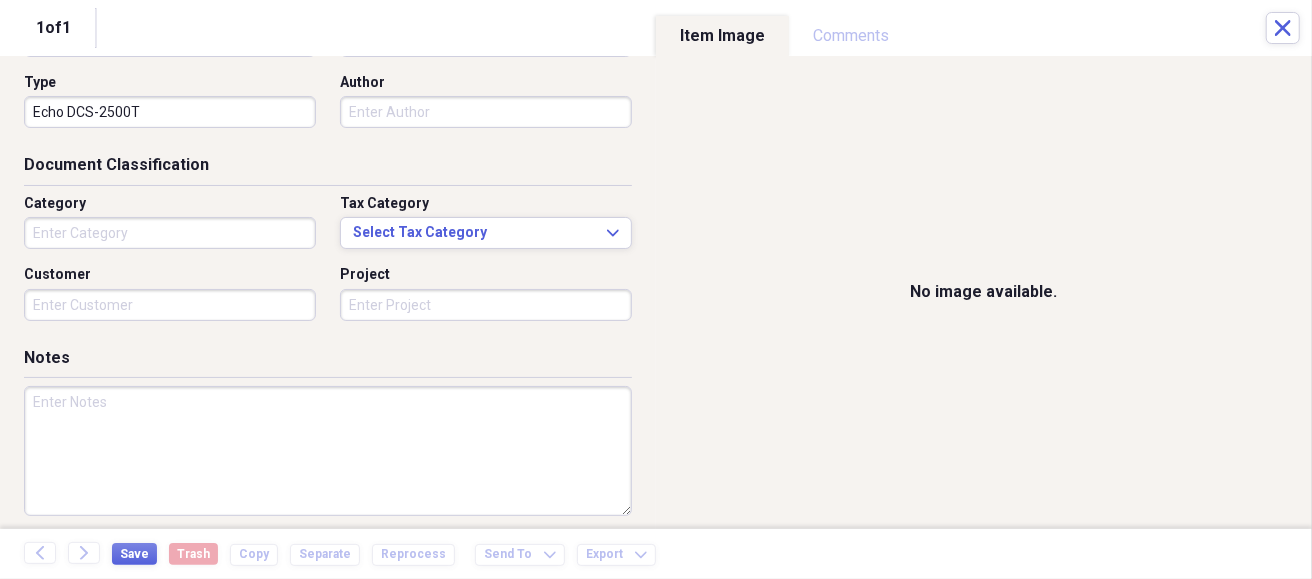 click on "Category" at bounding box center (170, 233) 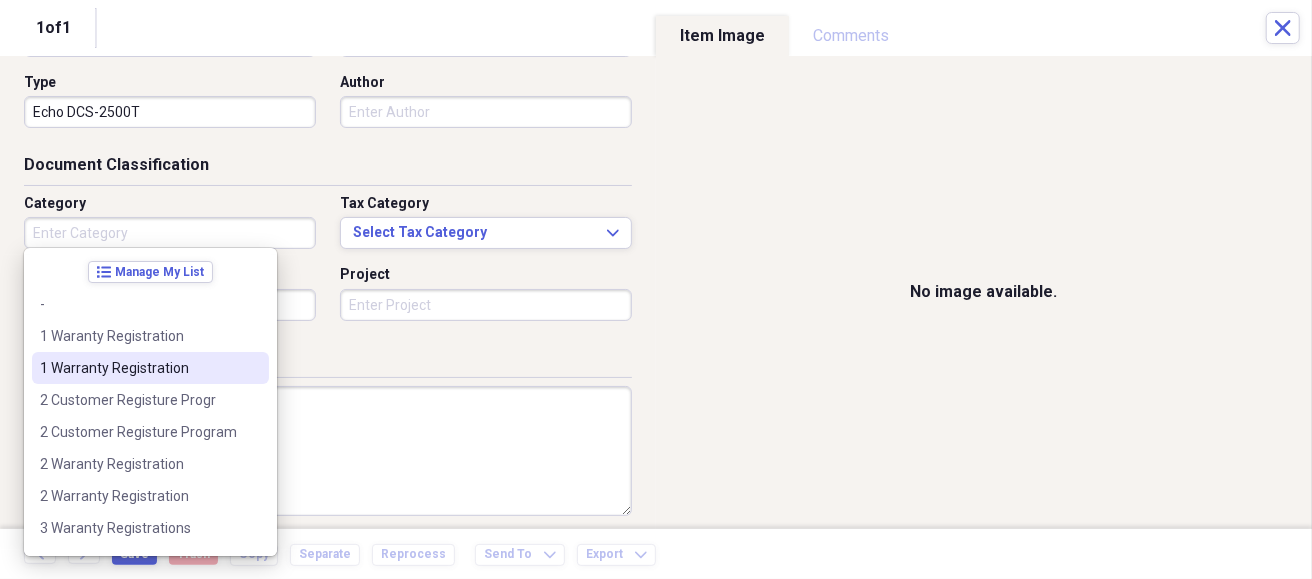 click on "1 Warranty Registration" at bounding box center [138, 368] 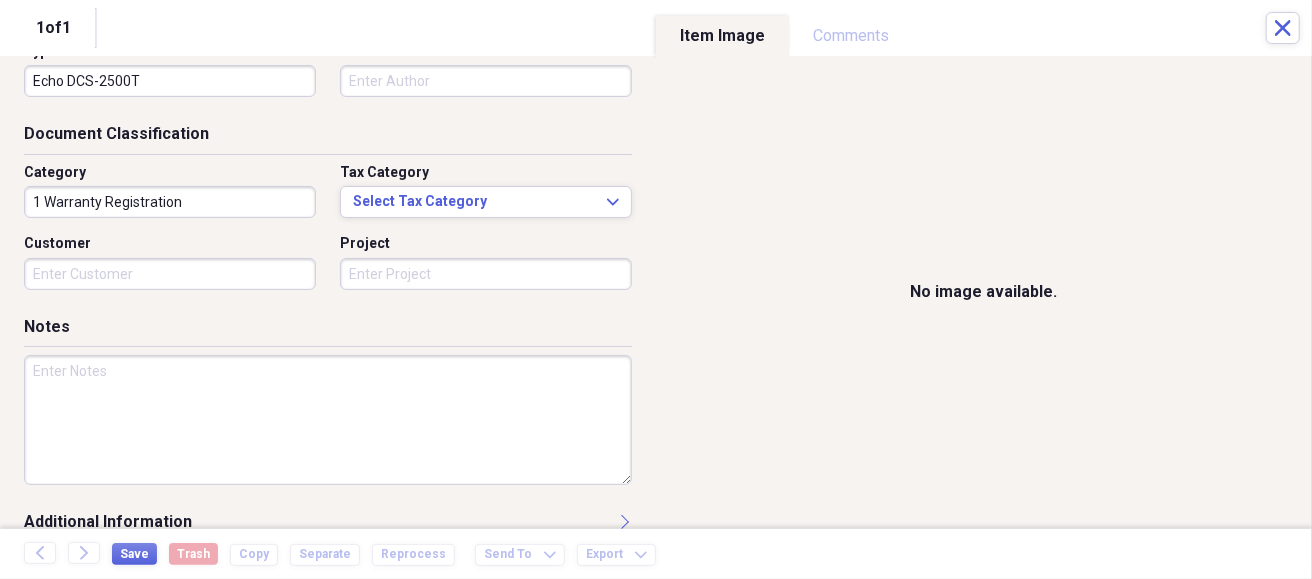 scroll, scrollTop: 261, scrollLeft: 0, axis: vertical 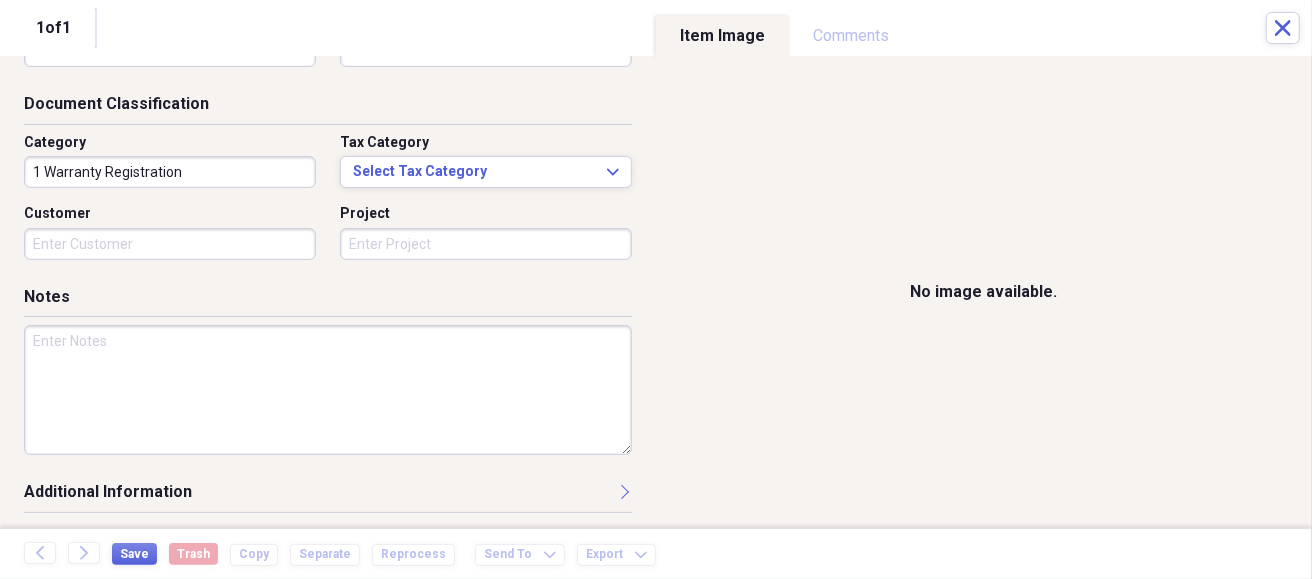 click at bounding box center [328, 390] 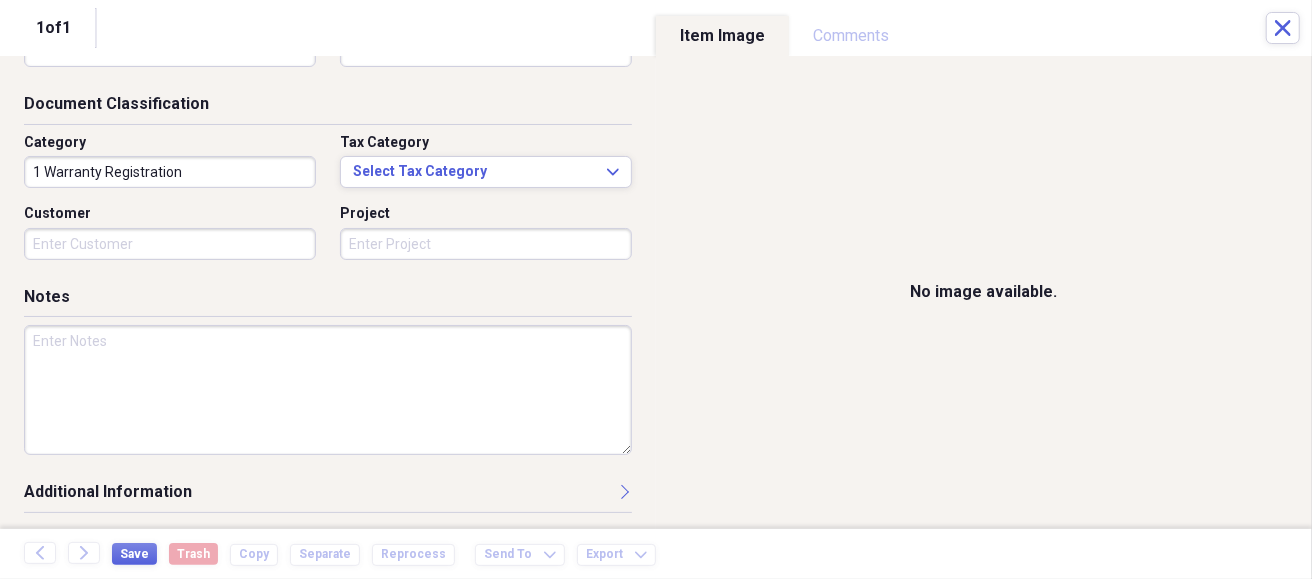 paste on "DCS-2500T	U56400007711" 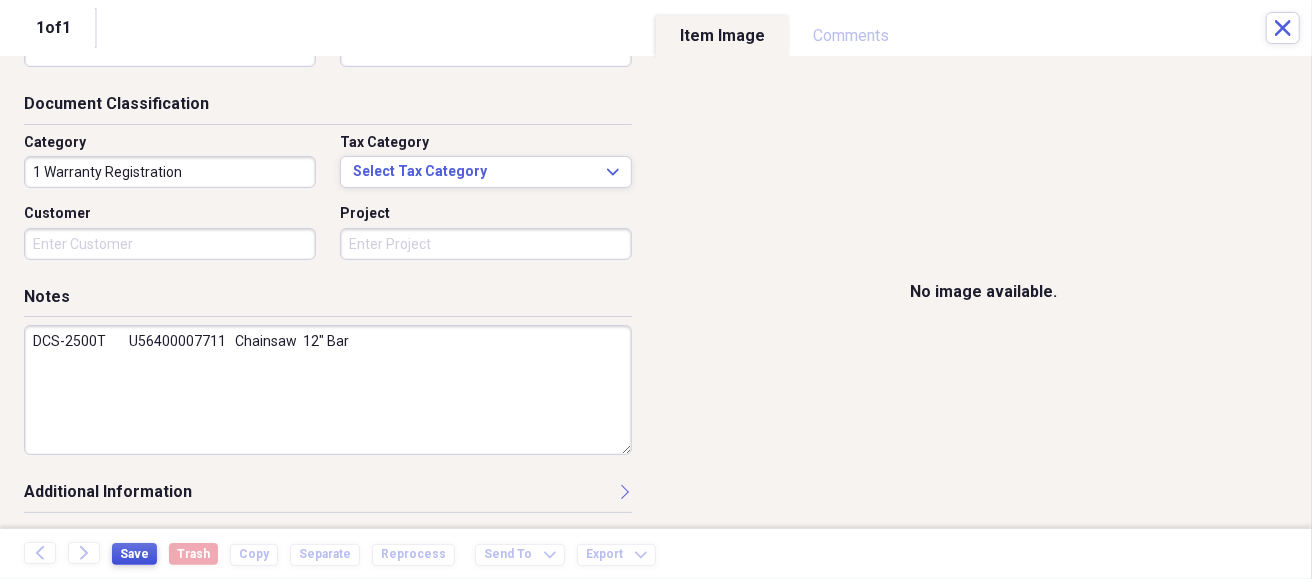 type on "DCS-2500T	U56400007711   Chainsaw  12" Bar" 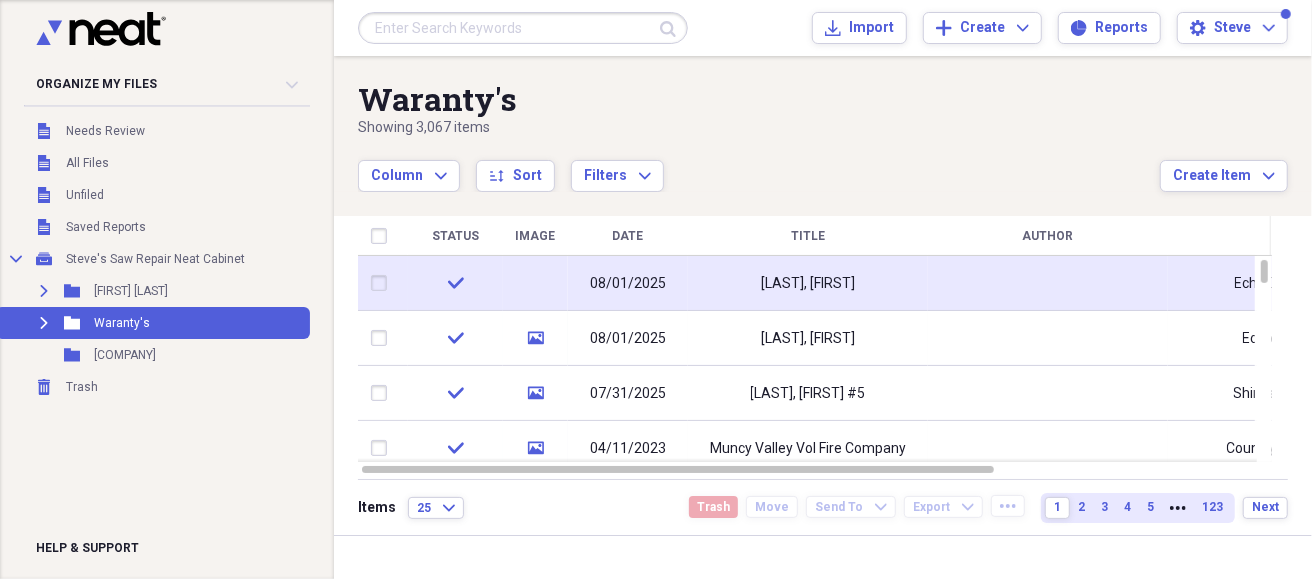 click on "[LAST], [FIRST]" at bounding box center (808, 283) 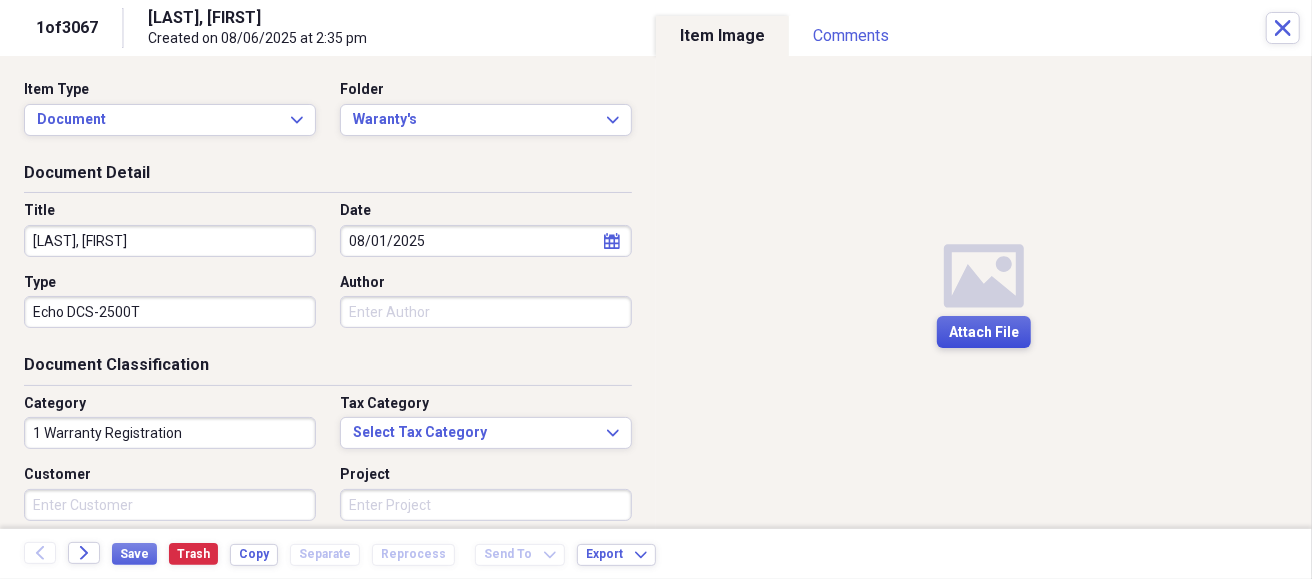 click on "Attach File" at bounding box center [984, 332] 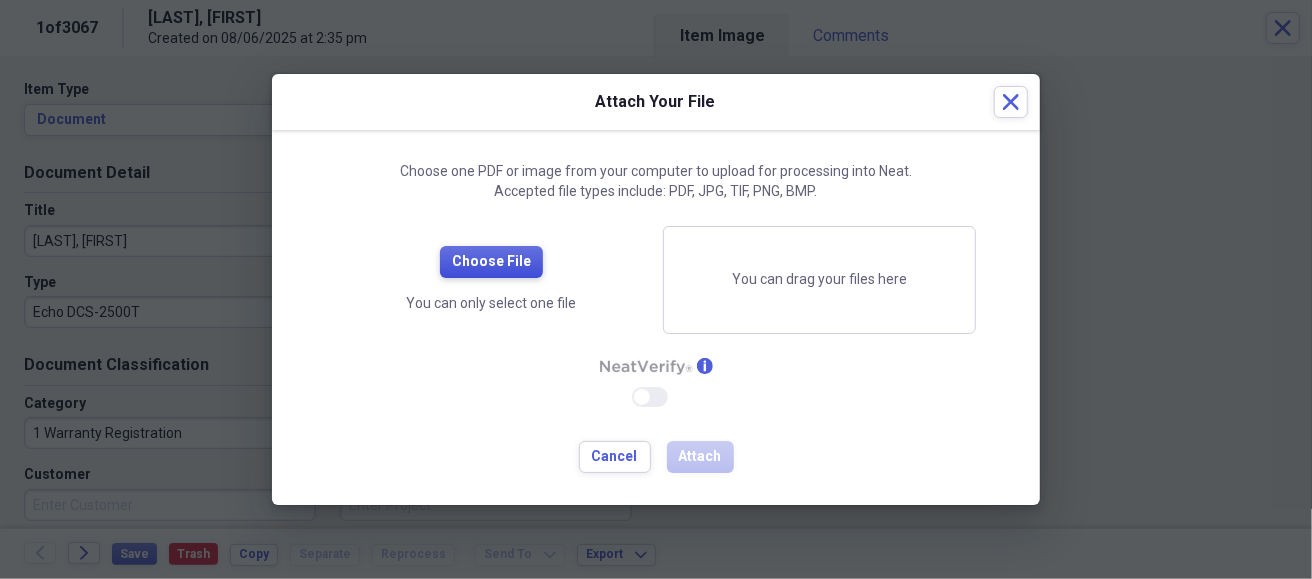 click on "Choose File" at bounding box center (491, 262) 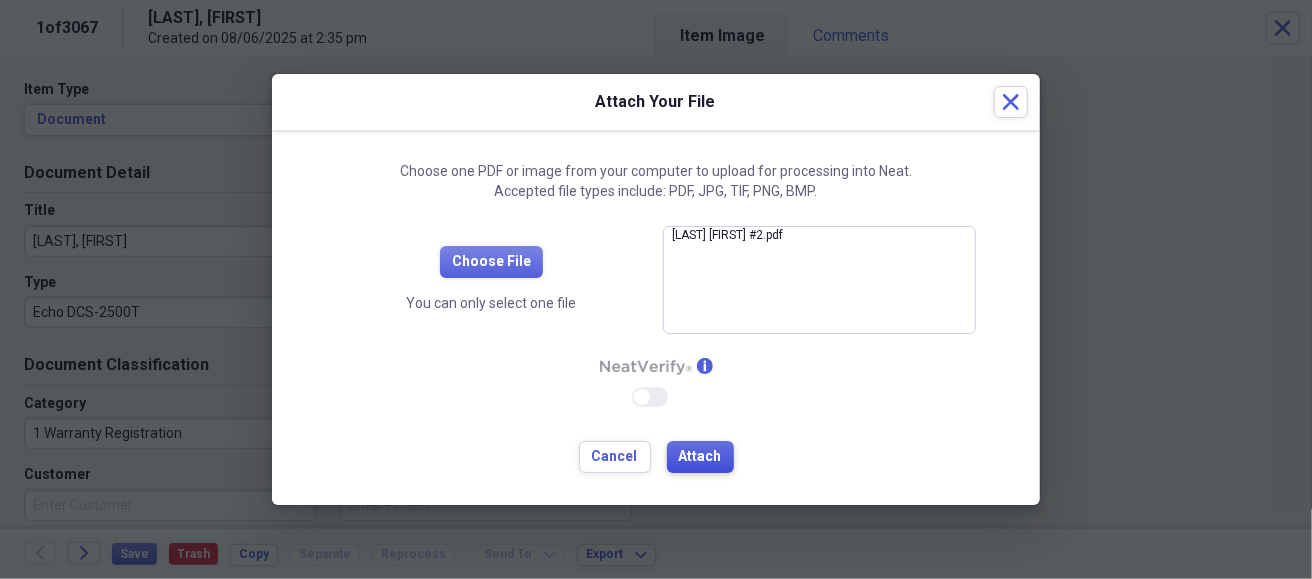 click on "Attach" at bounding box center [700, 457] 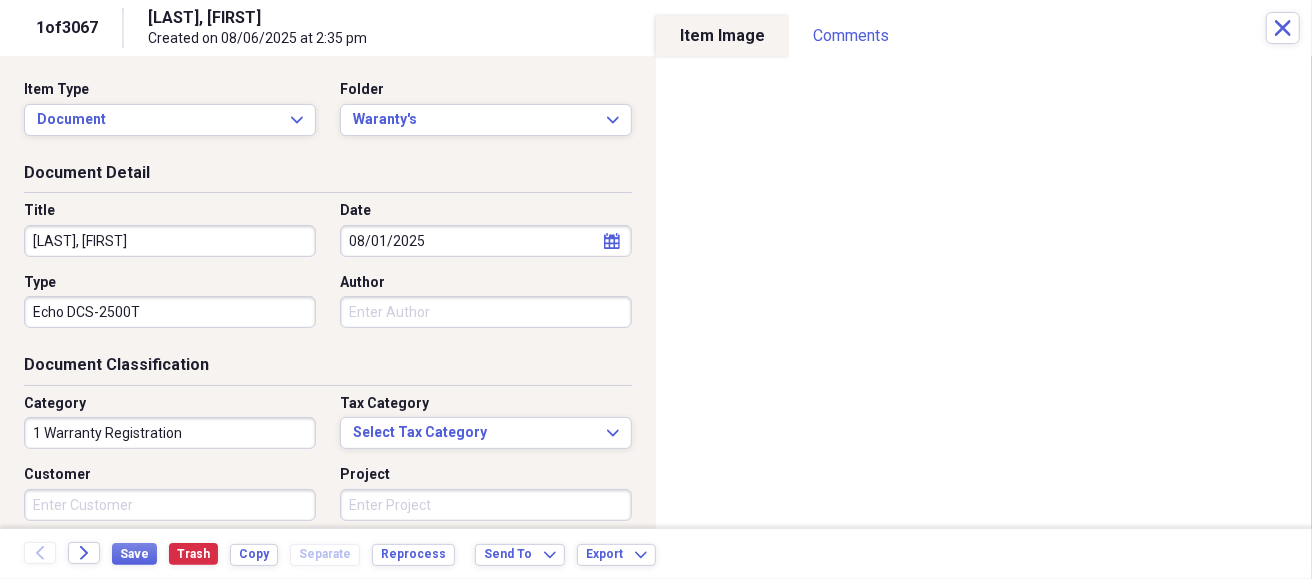 click on "[LAST], [FIRST]" at bounding box center (170, 241) 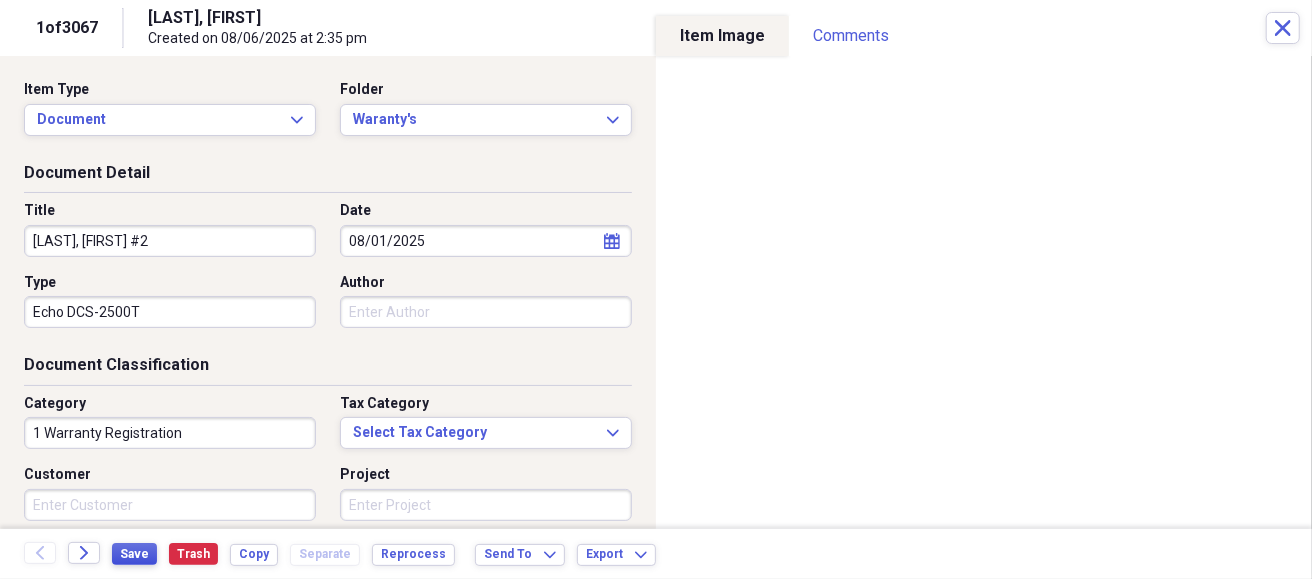 type on "[LAST], [FIRST] #2" 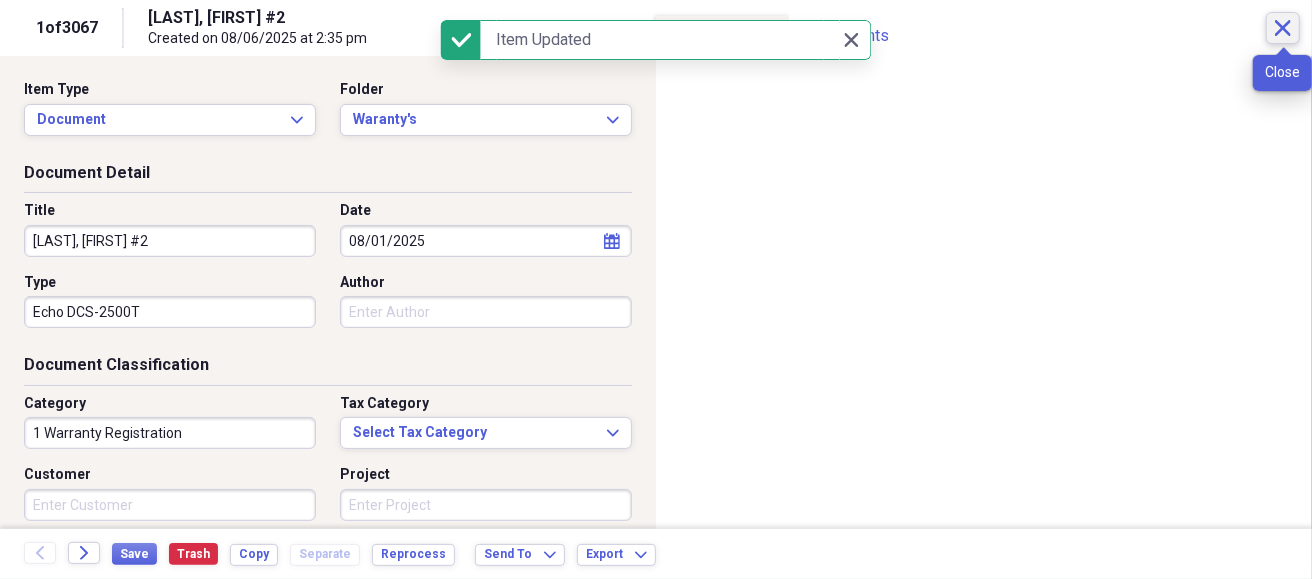 click 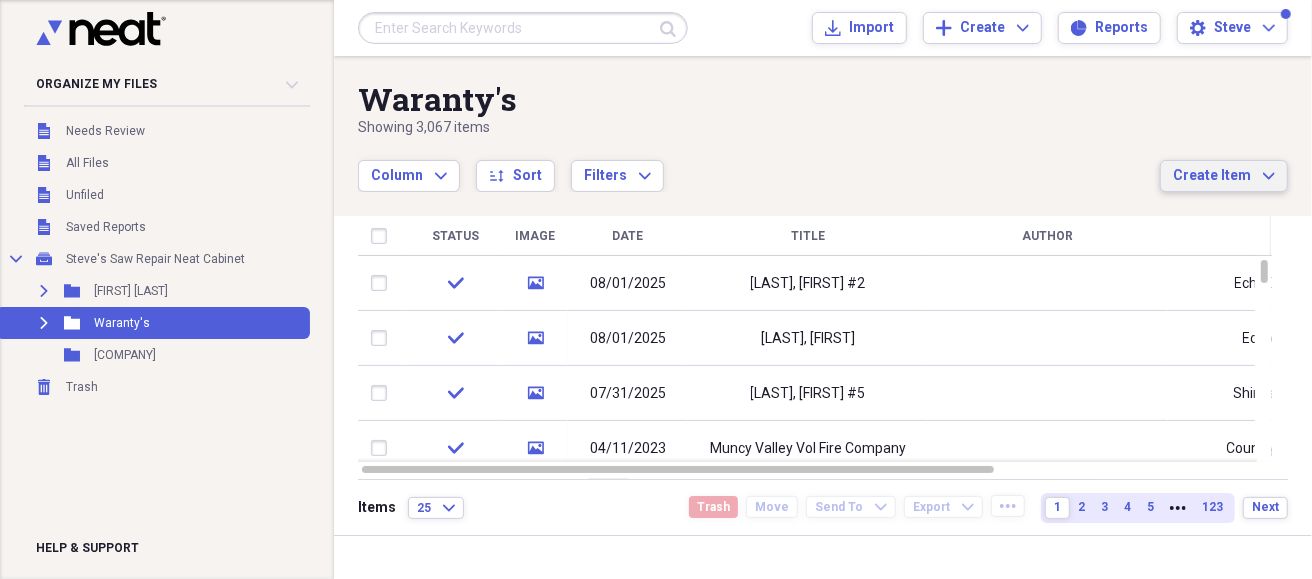 click on "Create Item" at bounding box center (1212, 176) 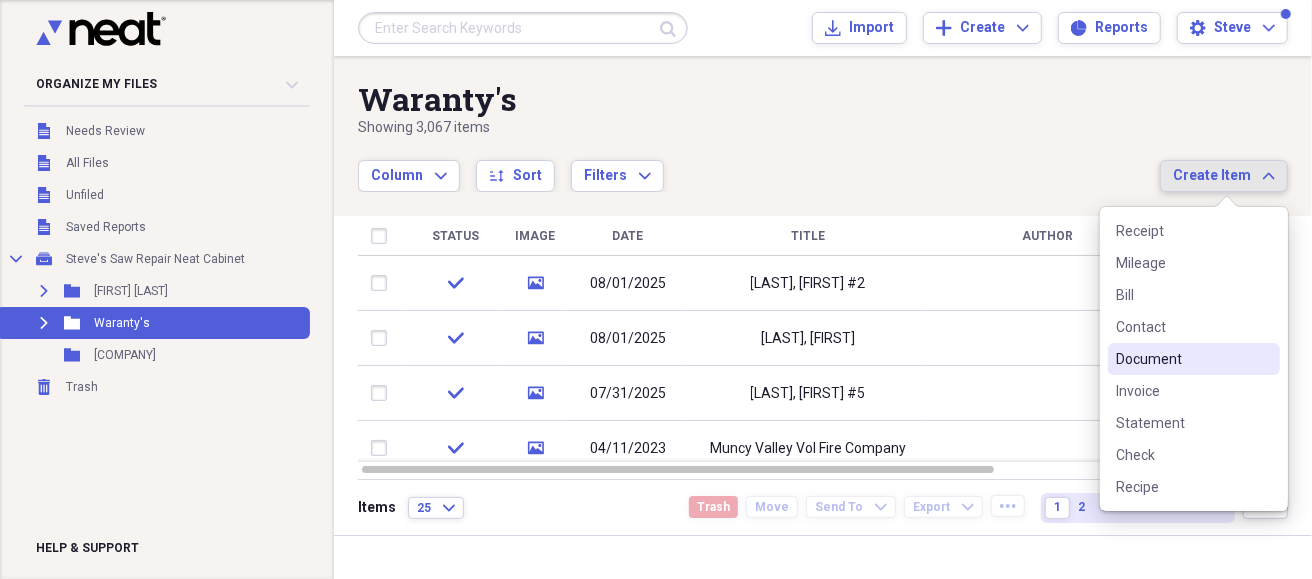click on "Document" at bounding box center [1182, 359] 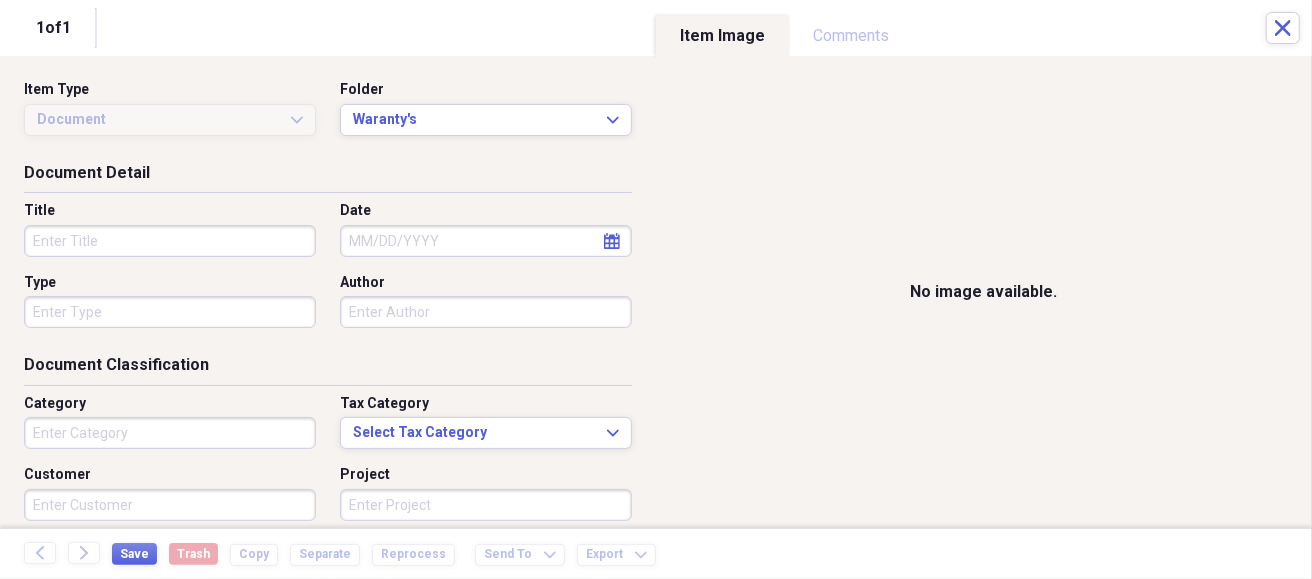 click on "Title" at bounding box center (170, 241) 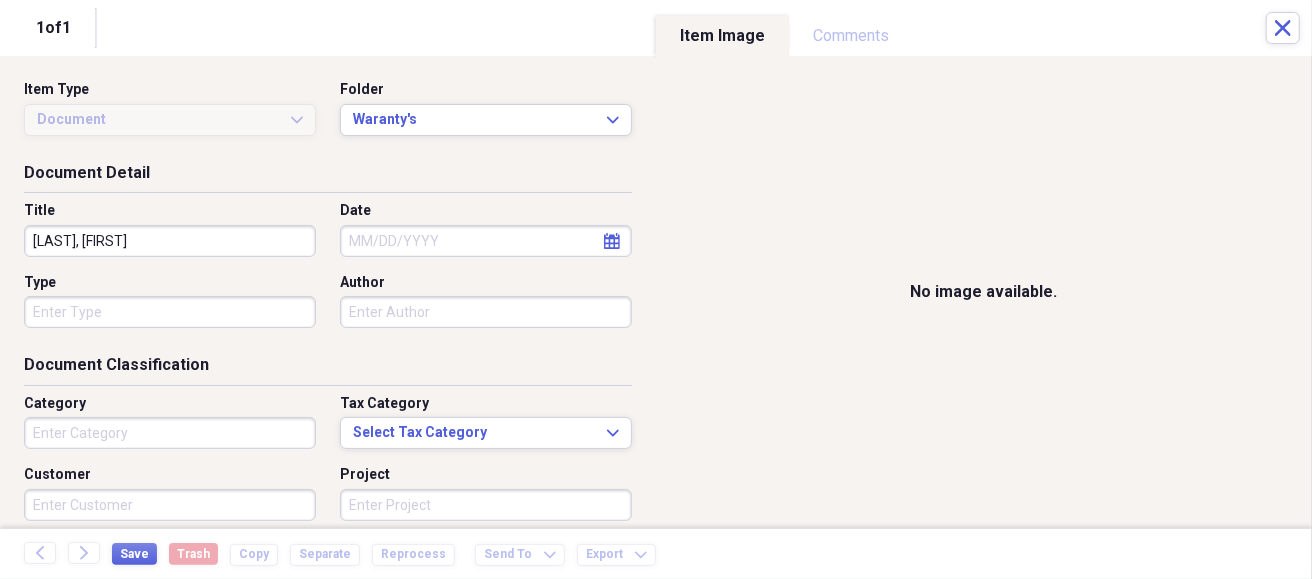 type on "[LAST], [FIRST]" 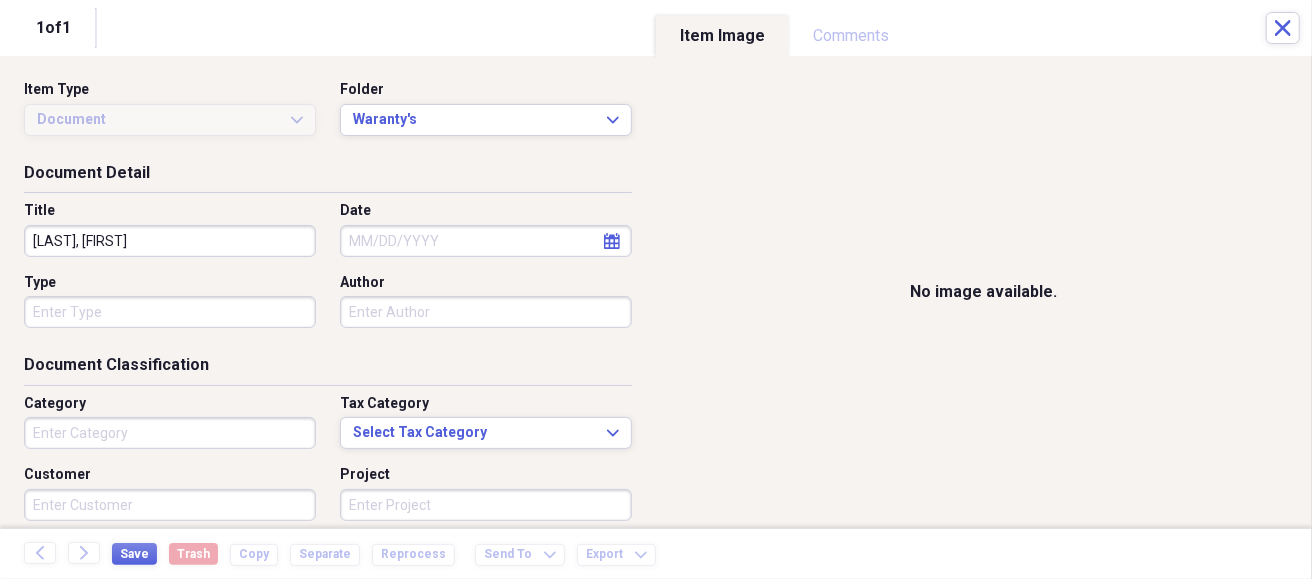 select on "7" 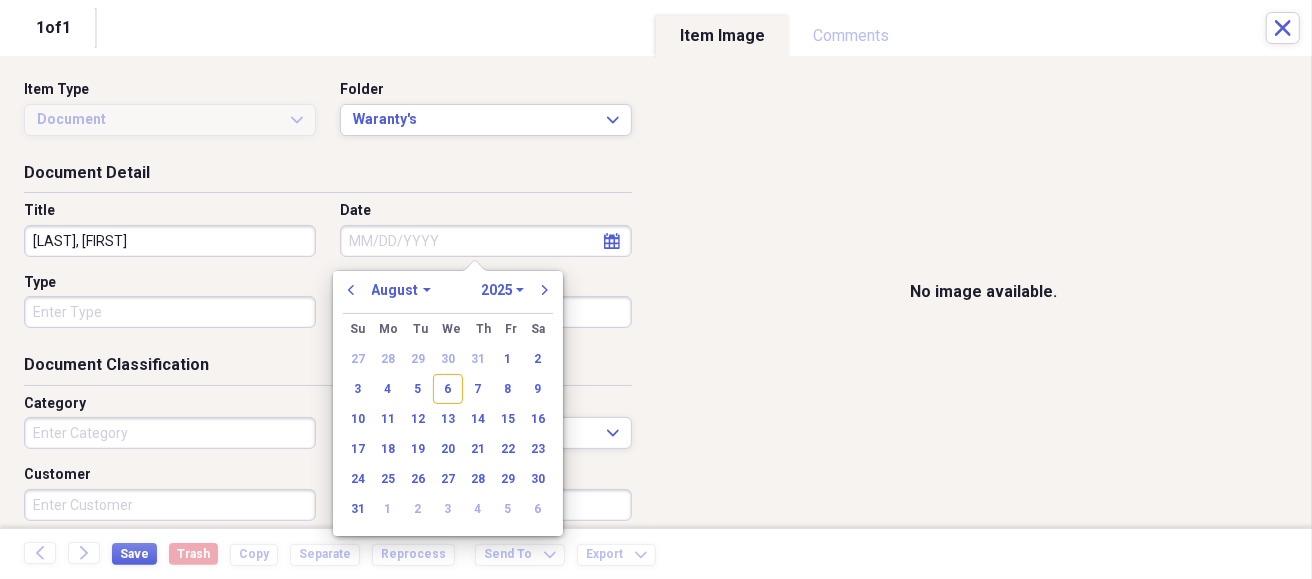 click on "[LAST], [FIRST]" at bounding box center [170, 241] 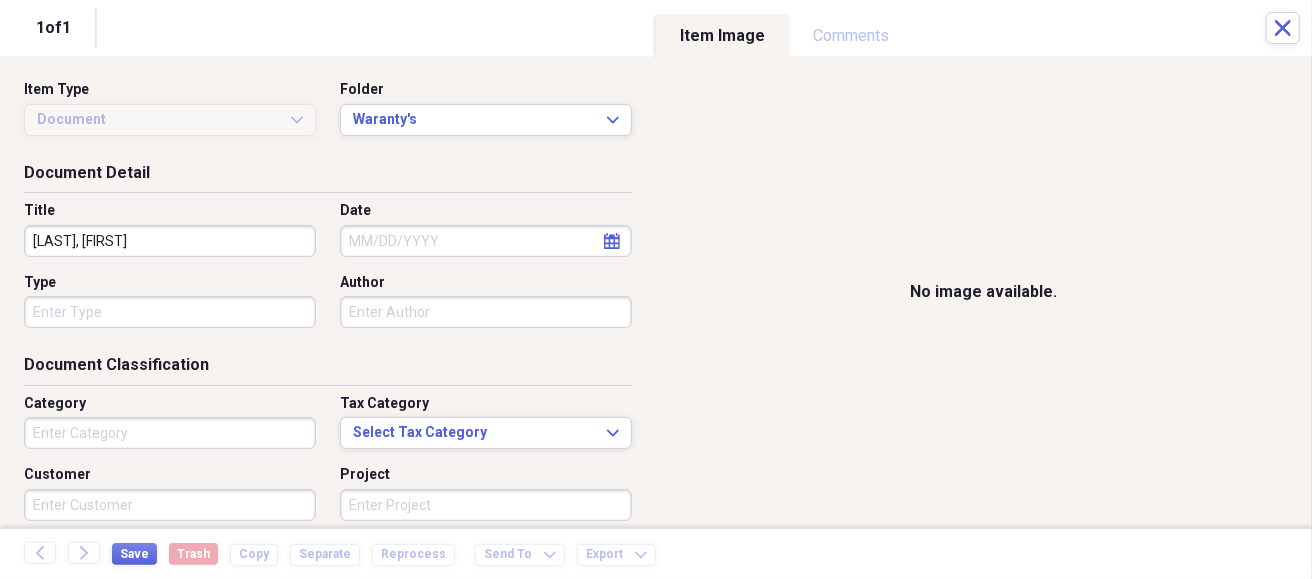 click on "Date" at bounding box center [486, 241] 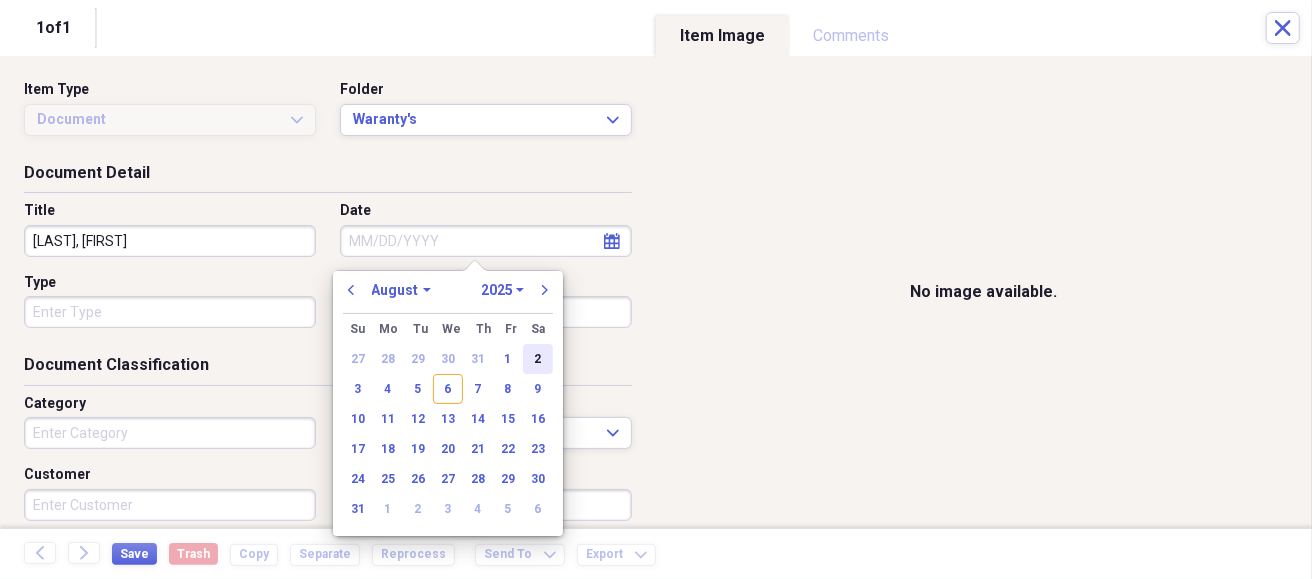 click on "2" at bounding box center (538, 359) 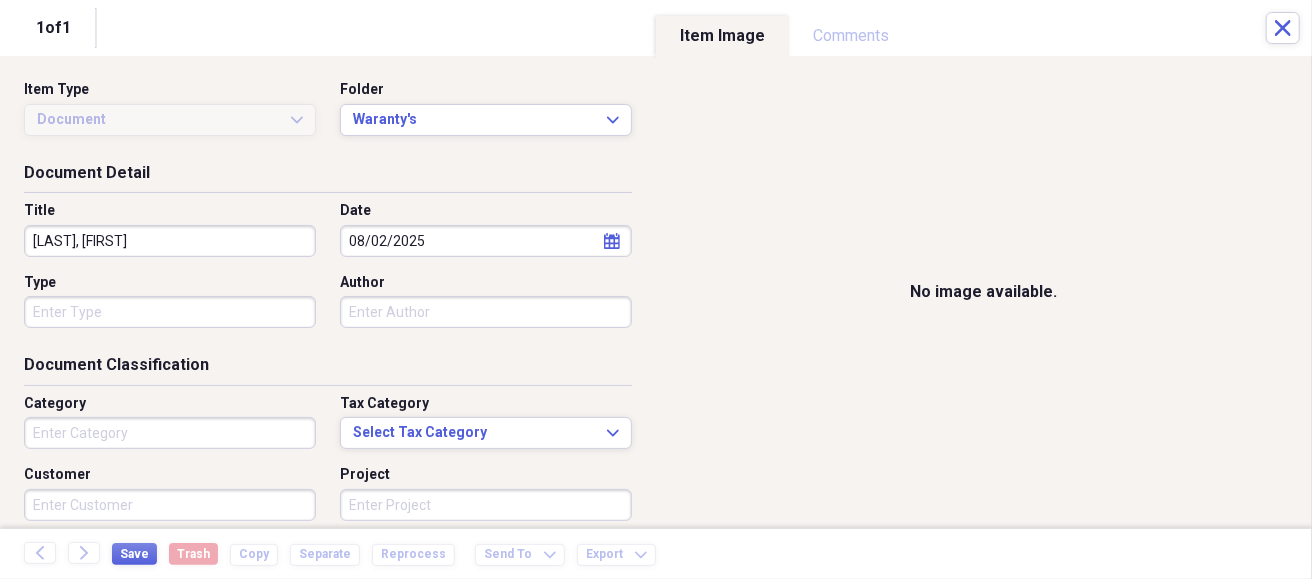 click on "Organize My Files Collapse Unfiled Needs Review Unfiled All Files Unfiled Unfiled Unfiled Saved Reports Collapse My Cabinet [BUSINESS] Add Folder Expand Folder [FIRST] [LAST] Add Folder Expand Folder Waranty's Add Folder Folder [BANK] Financial Servics COMS Add Folder Trash Trash Help & Support Submit Import Import Add Create Expand Reports Reports Settings [FIRST] Expand Waranty's Showing 3,067 items Column Expand sort Sort Filters  Expand Create Item Expand Status Image Date Title Author Type Category Source check media 08/01/2025 [LAST], [FIRST] #2 [BRAND] DCS-2500T 1 Warranty Registration Import check media 08/01/2025 [LAST], [FIRST] [BRAND] SRM 225 1 Warranty Registration Import check media 07/31/2025 [LAST], [FIRST]  #5 [BRAND] 66003 1 Warranty Registration Import check media 04/11/2023 [ORGANIZATION] Country Clipper XLT 1 Warranty Registration Import check media 07/31/2025 [LAST], [FIRST]  #2 [BRAND] 303T 1 Warranty Registration Import check media 07/30/2025 [LAST], [FIRST]  #2 1" at bounding box center (656, 289) 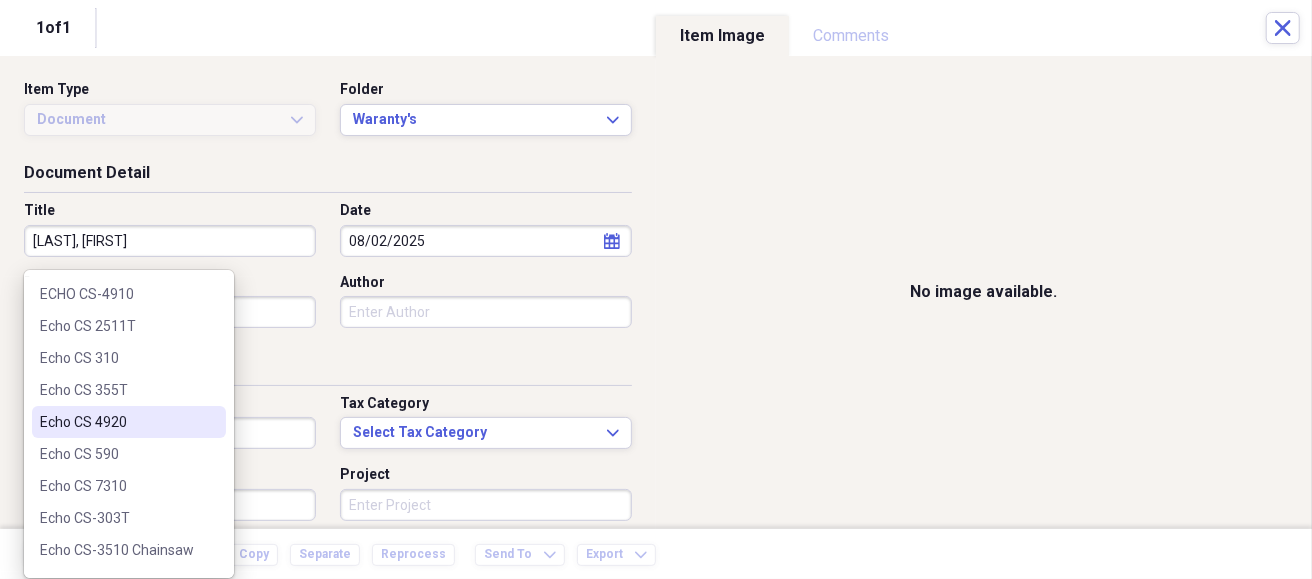 scroll, scrollTop: 187, scrollLeft: 0, axis: vertical 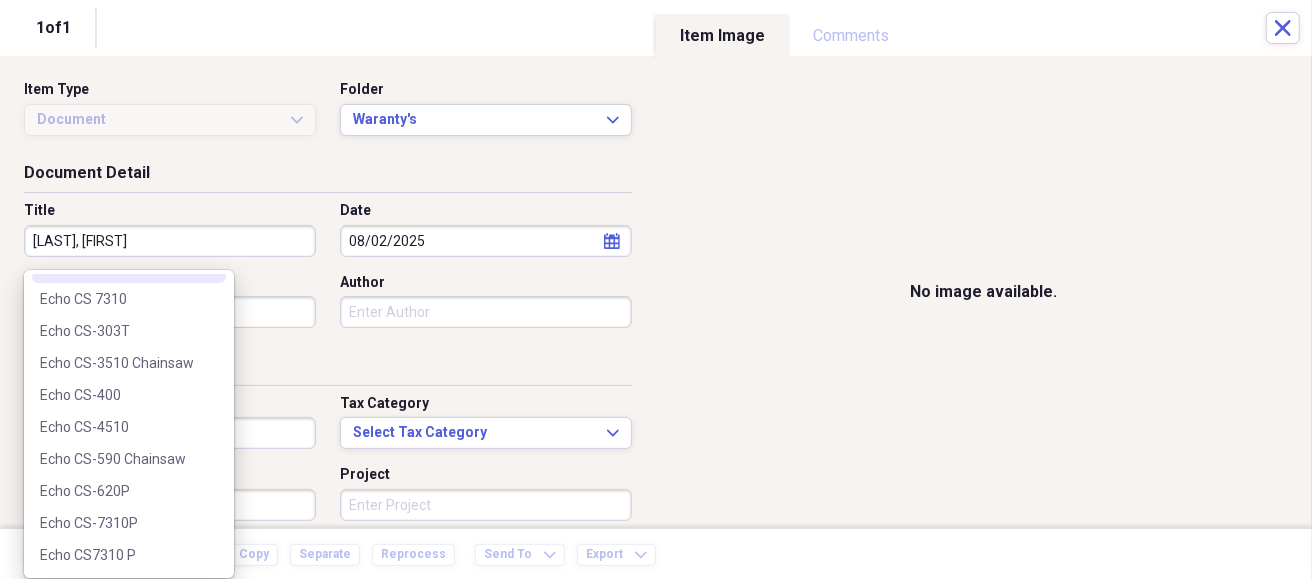 type on "Echo CS" 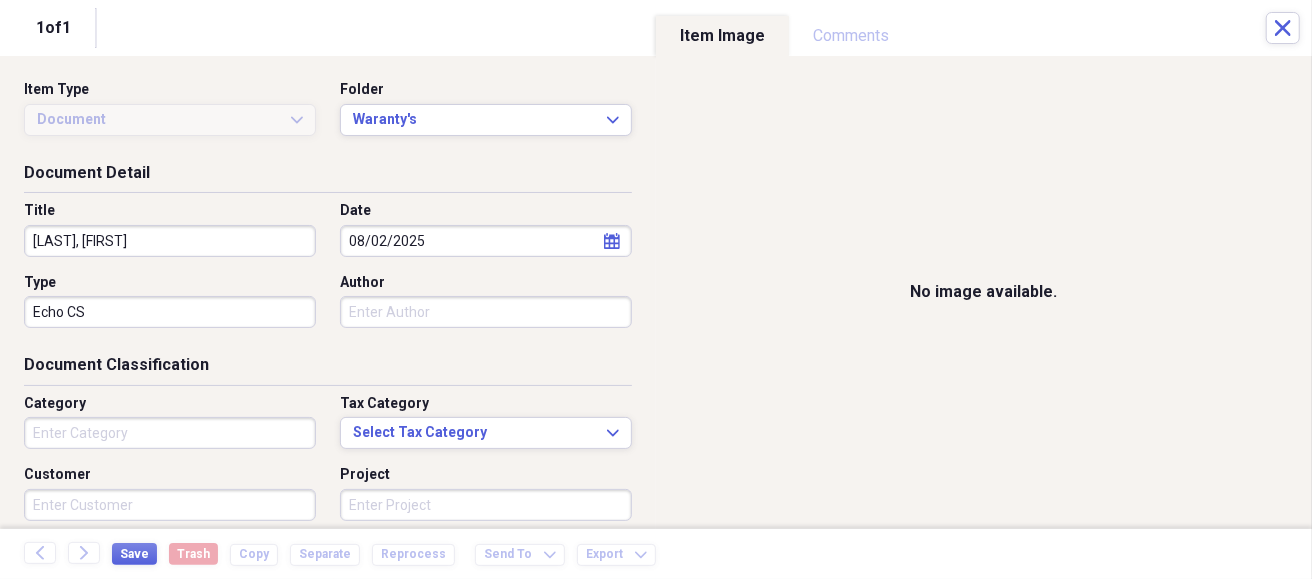 click on "Type" at bounding box center [170, 283] 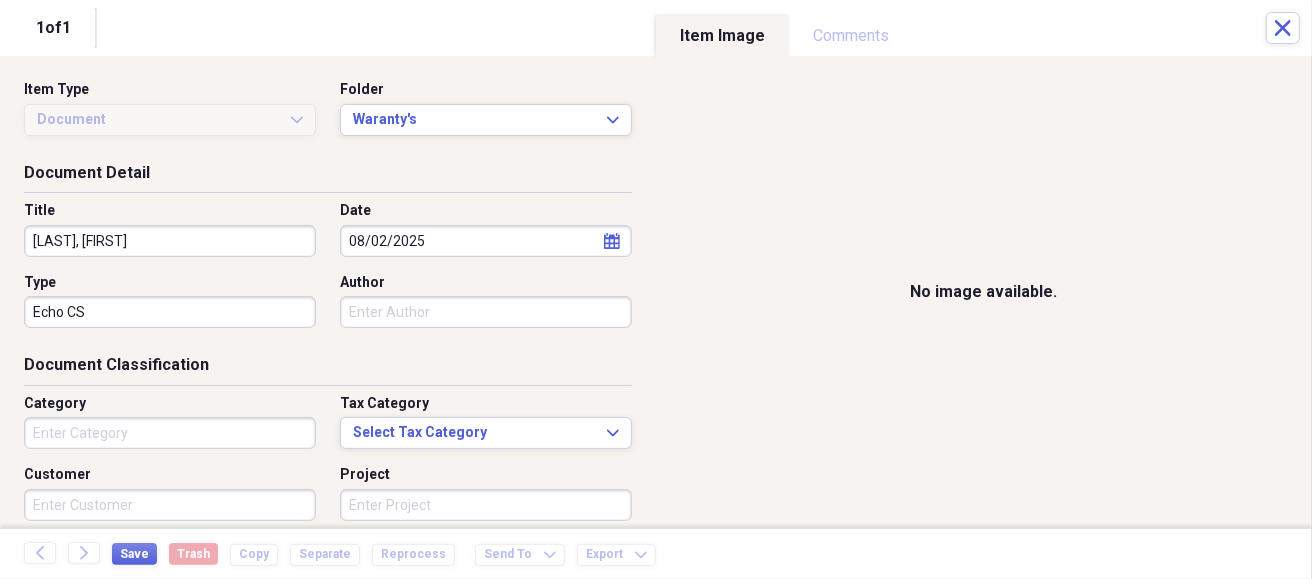 click on "Organize My Files Collapse Unfiled Needs Review Unfiled All Files Unfiled Unfiled Unfiled Saved Reports Collapse My Cabinet [BUSINESS] Add Folder Expand Folder [FIRST] [LAST] Add Folder Expand Folder Waranty's Add Folder Folder [BANK] Financial Servics COMS Add Folder Trash Trash Help & Support Submit Import Import Add Create Expand Reports Reports Settings [FIRST] Expand Waranty's Showing 3,067 items Column Expand sort Sort Filters  Expand Create Item Expand Status Image Date Title Author Type Category Source check media 08/01/2025 [LAST], [FIRST] #2 [BRAND] DCS-2500T 1 Warranty Registration Import check media 08/01/2025 [LAST], [FIRST] [BRAND] SRM 225 1 Warranty Registration Import check media 07/31/2025 [LAST], [FIRST]  #5 [BRAND] 66003 1 Warranty Registration Import check media 04/11/2023 [ORGANIZATION] Country Clipper XLT 1 Warranty Registration Import check media 07/31/2025 [LAST], [FIRST]  #2 [BRAND] 303T 1 Warranty Registration Import check media 07/30/2025 [LAST], [FIRST]  #2 1" at bounding box center (656, 289) 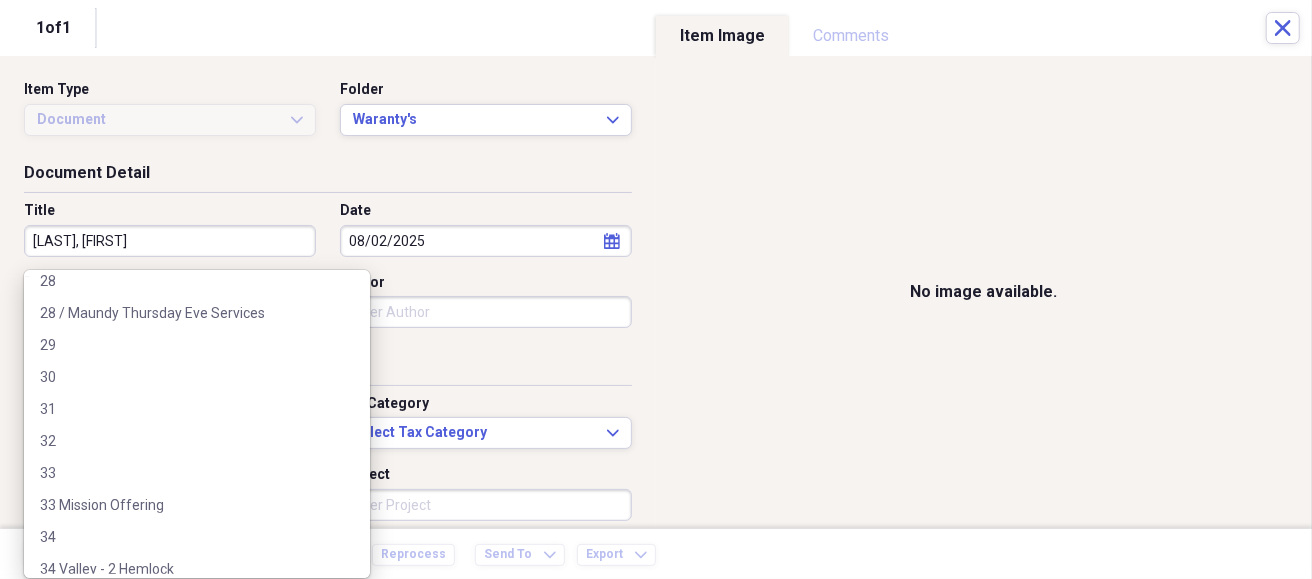 scroll, scrollTop: 0, scrollLeft: 0, axis: both 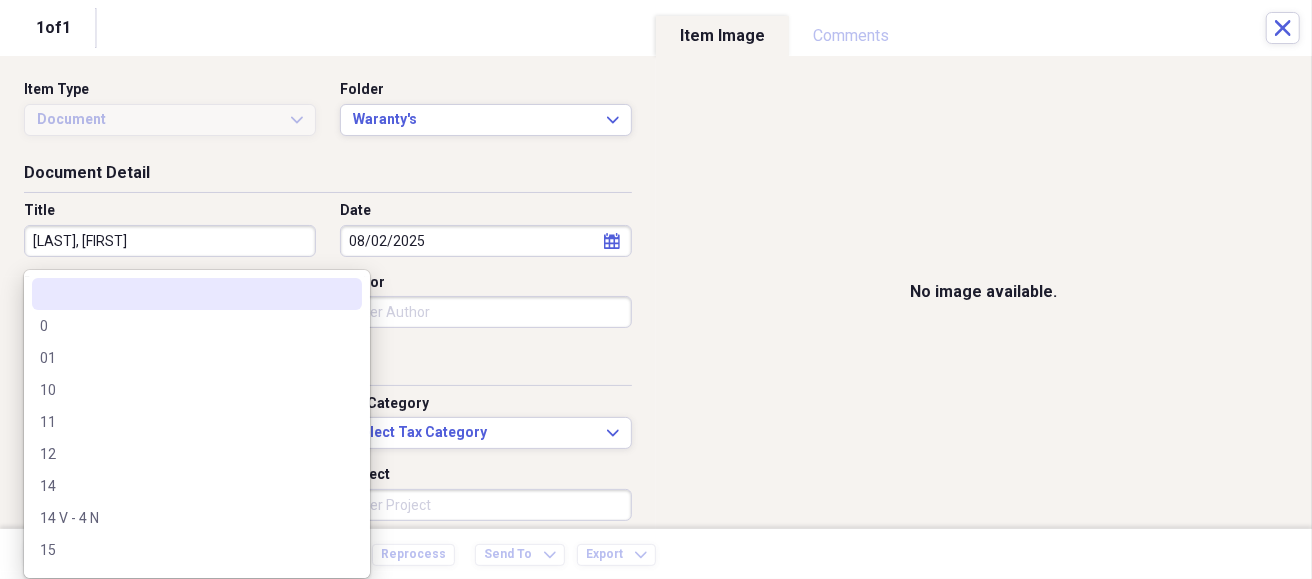 click at bounding box center [197, 294] 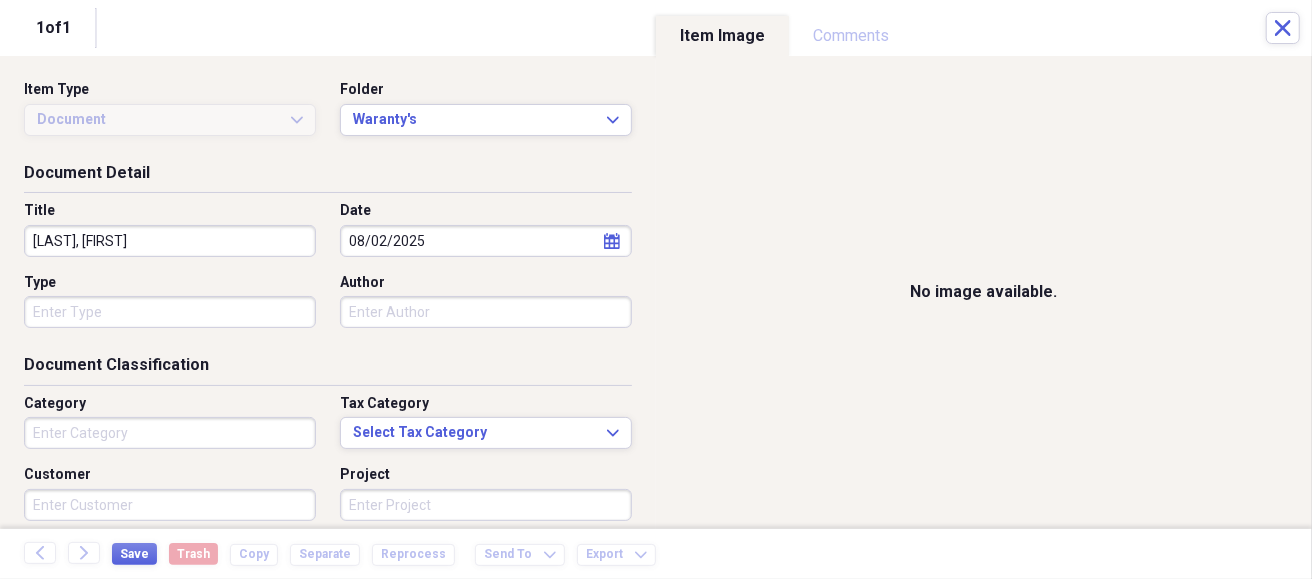 click on "Type" at bounding box center (170, 312) 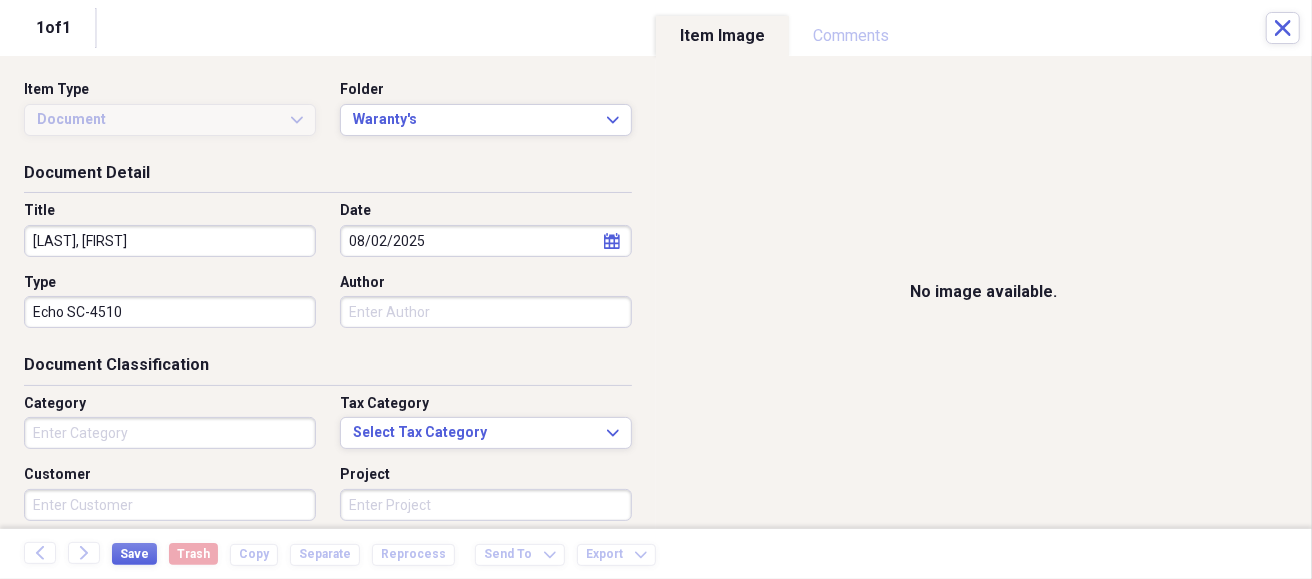 click on "Echo SC-4510" at bounding box center (170, 312) 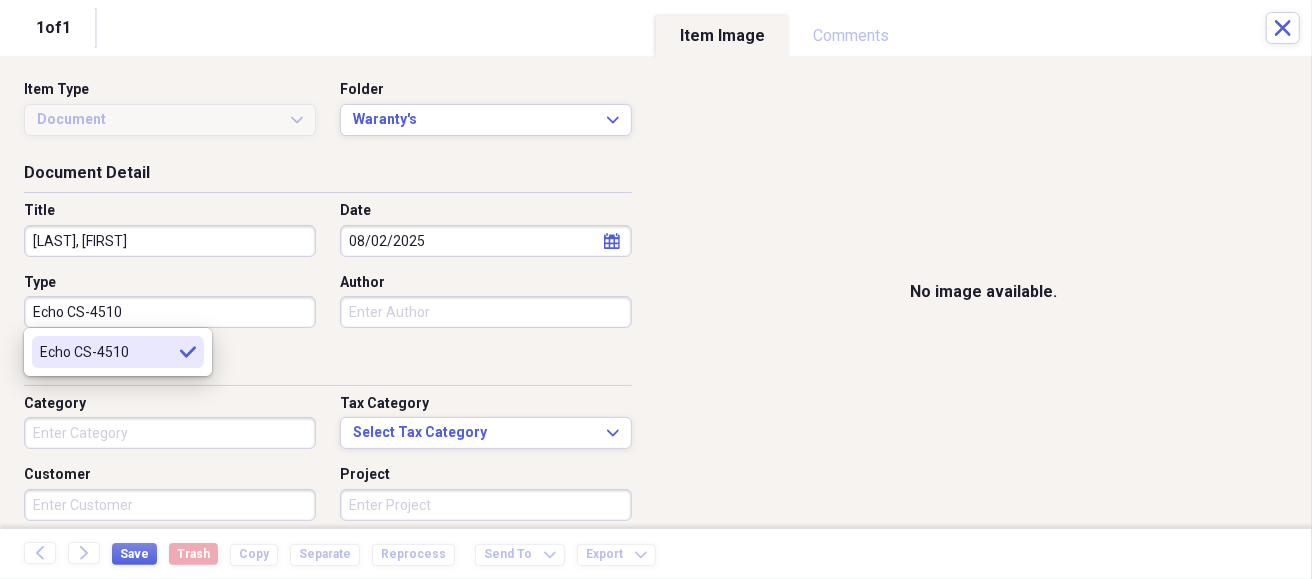 type on "Echo CS-4510" 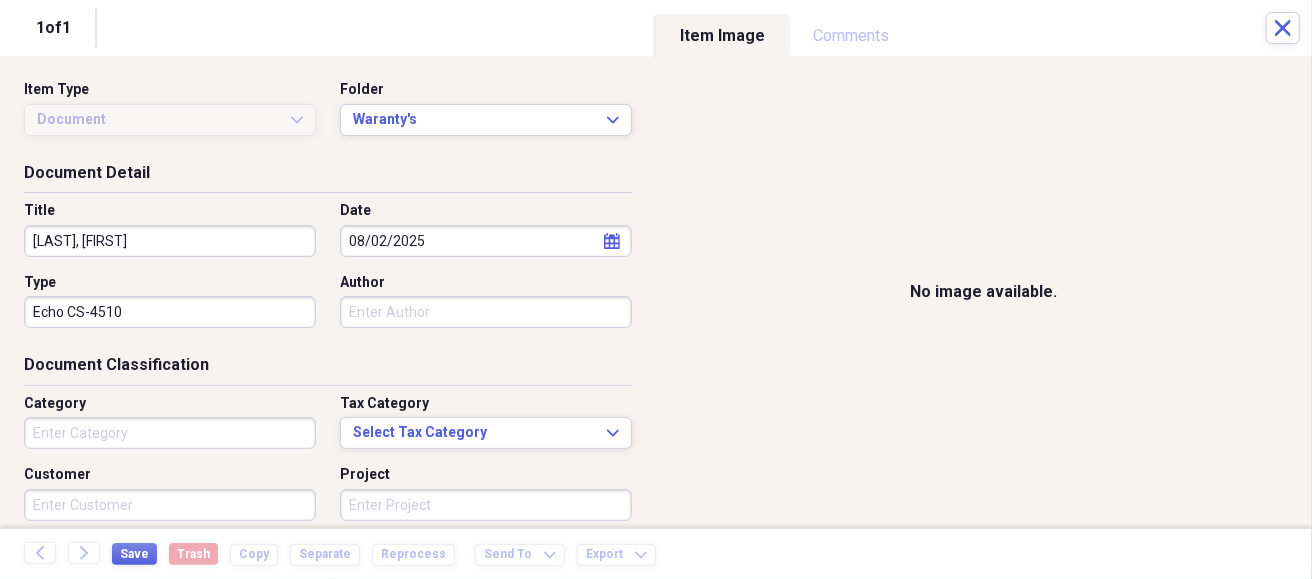 click on "Category" at bounding box center [170, 433] 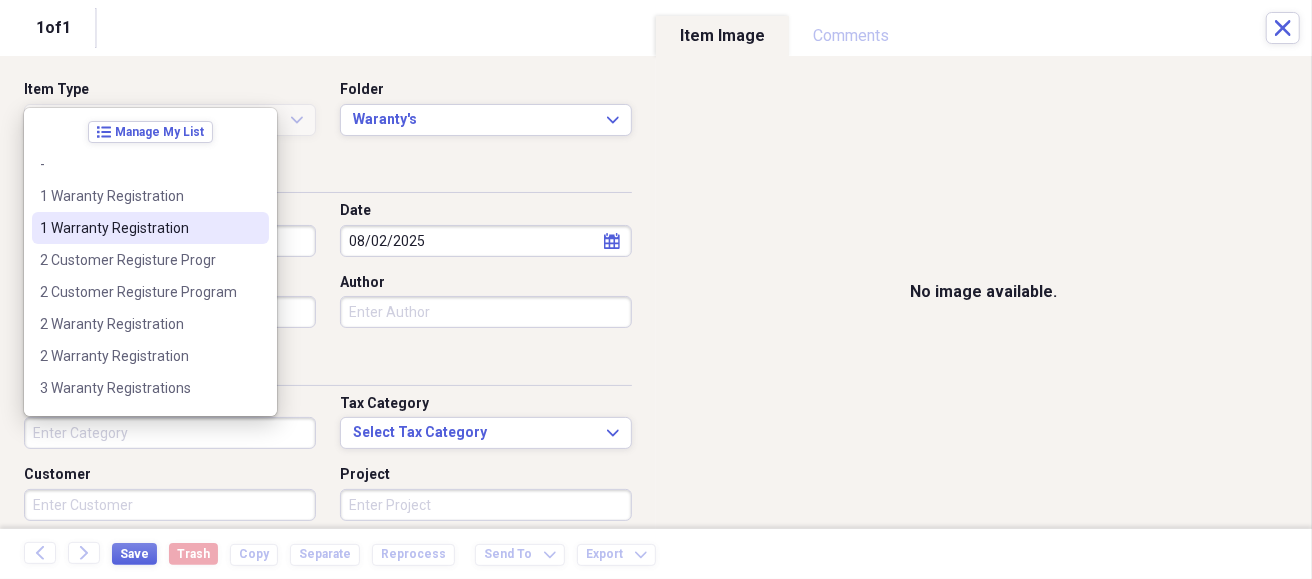 click on "1 Warranty Registration" at bounding box center [138, 228] 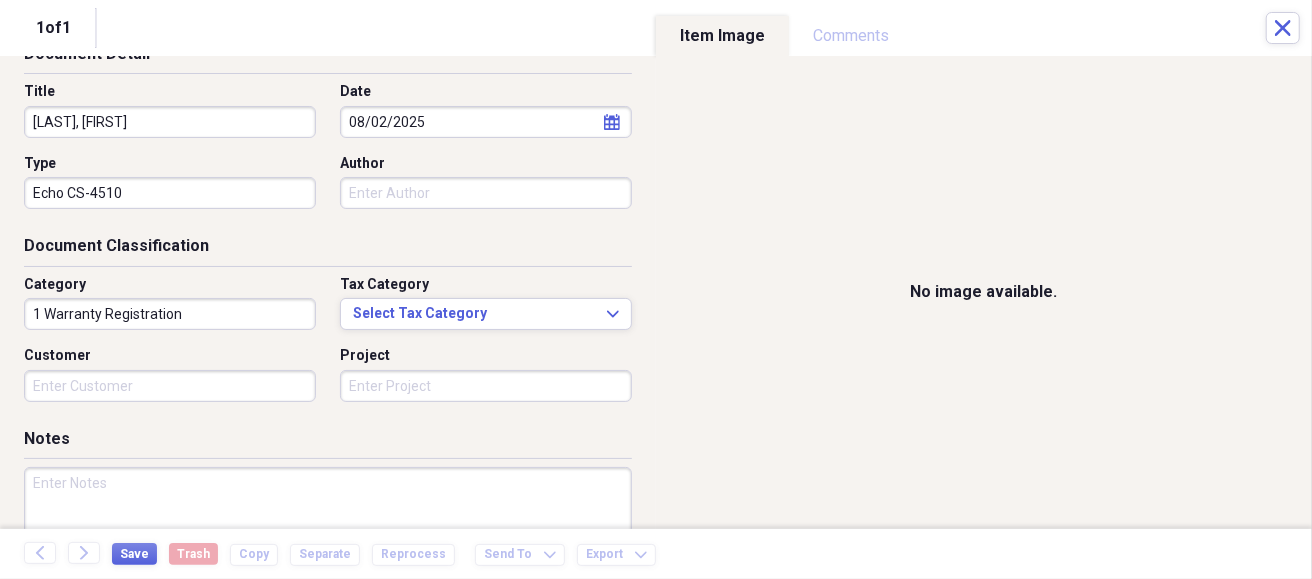 scroll, scrollTop: 261, scrollLeft: 0, axis: vertical 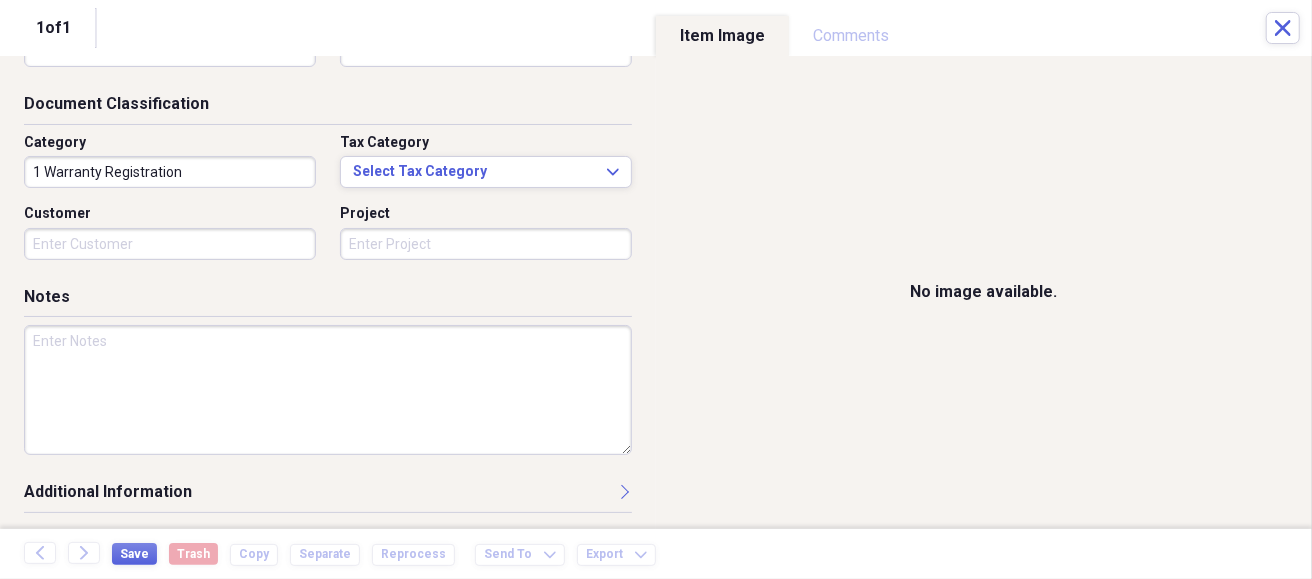 click at bounding box center [328, 390] 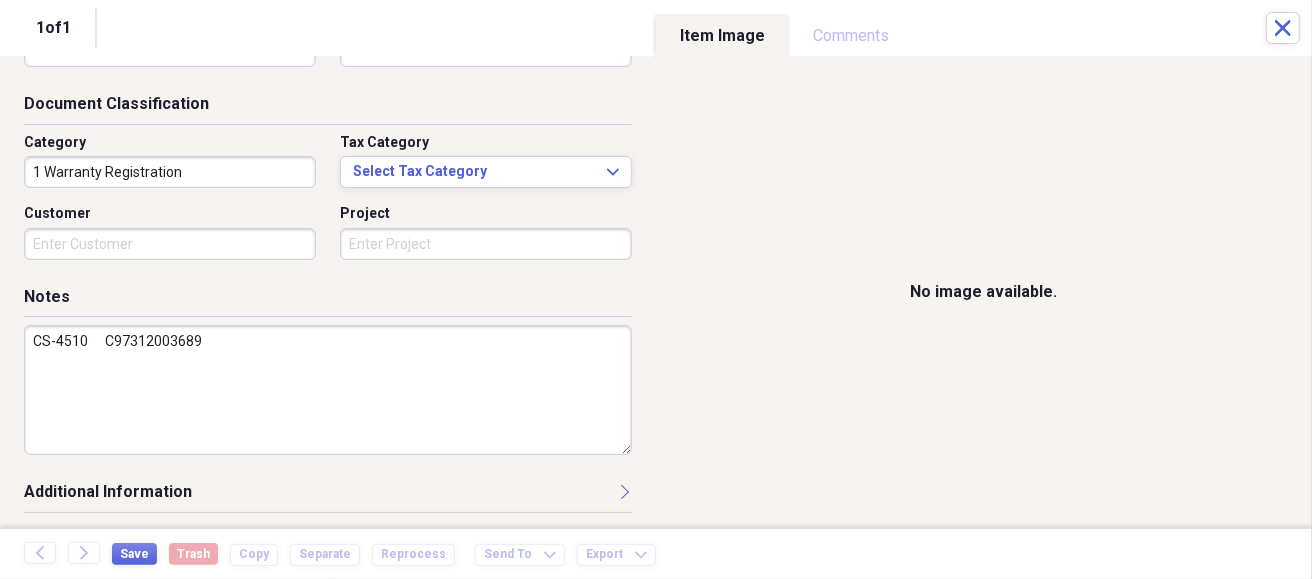 click on "CS-4510	C97312003689" at bounding box center (328, 390) 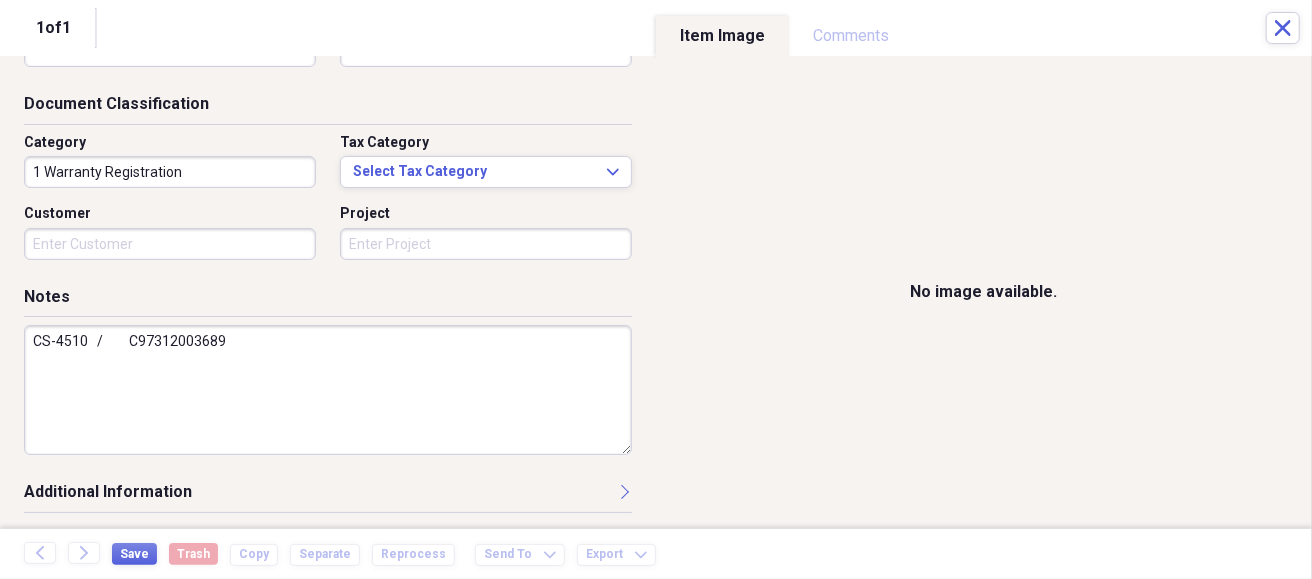 click on "CS-4510   /  	C97312003689" at bounding box center (328, 390) 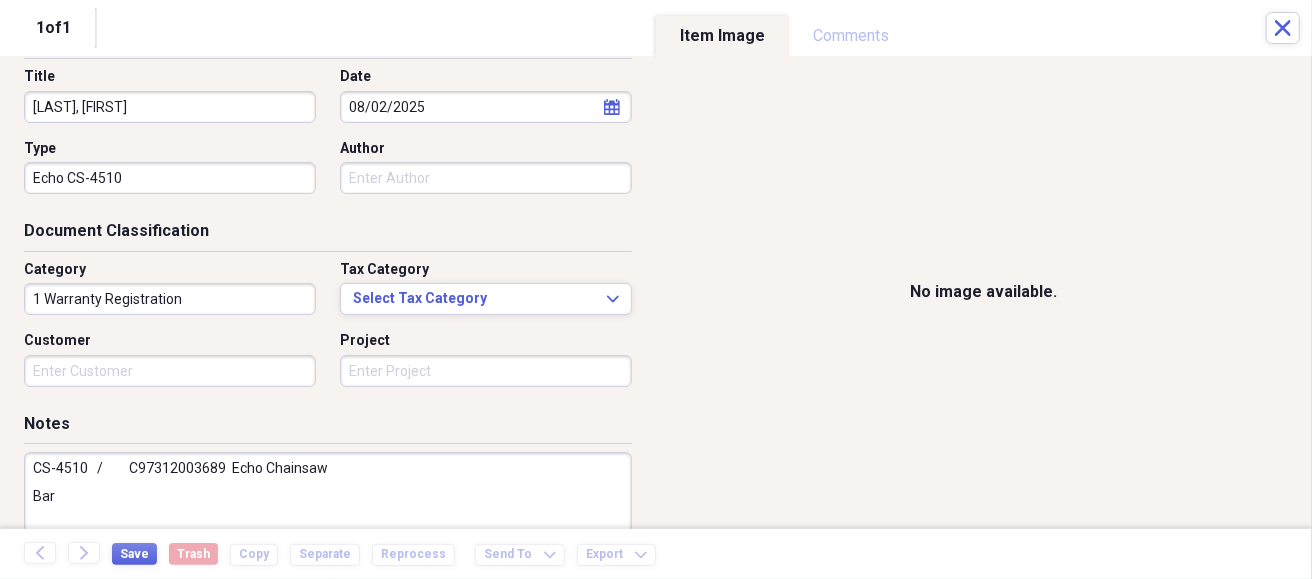 scroll, scrollTop: 261, scrollLeft: 0, axis: vertical 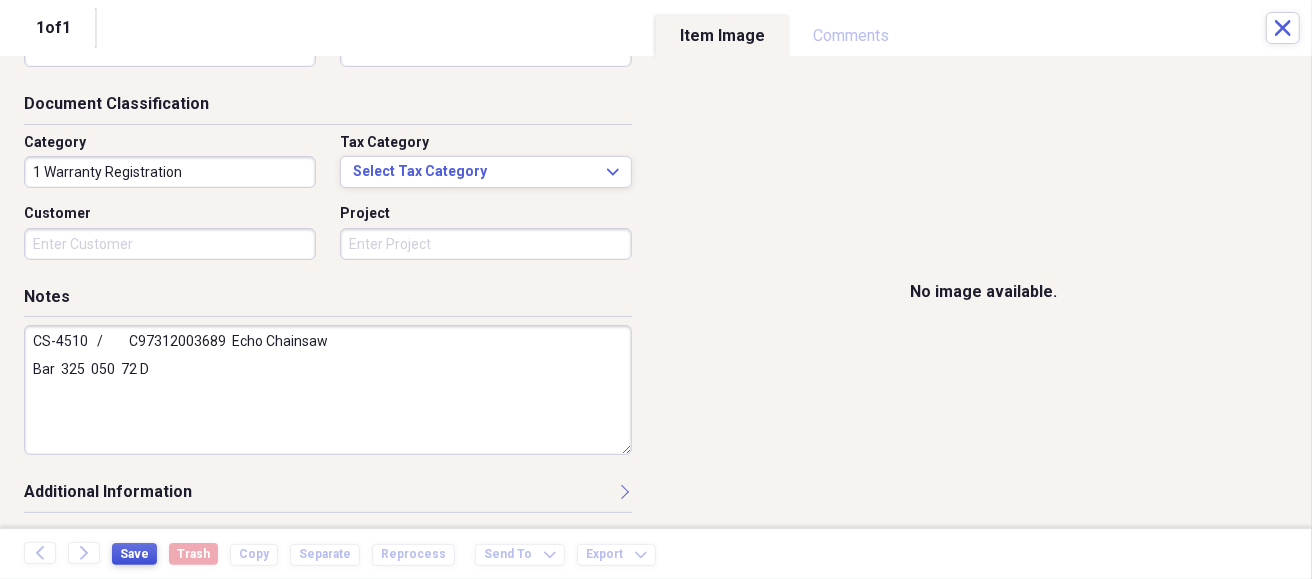 type on "CS-4510   /  	C97312003689  Echo Chainsaw
Bar  325  050  72 D" 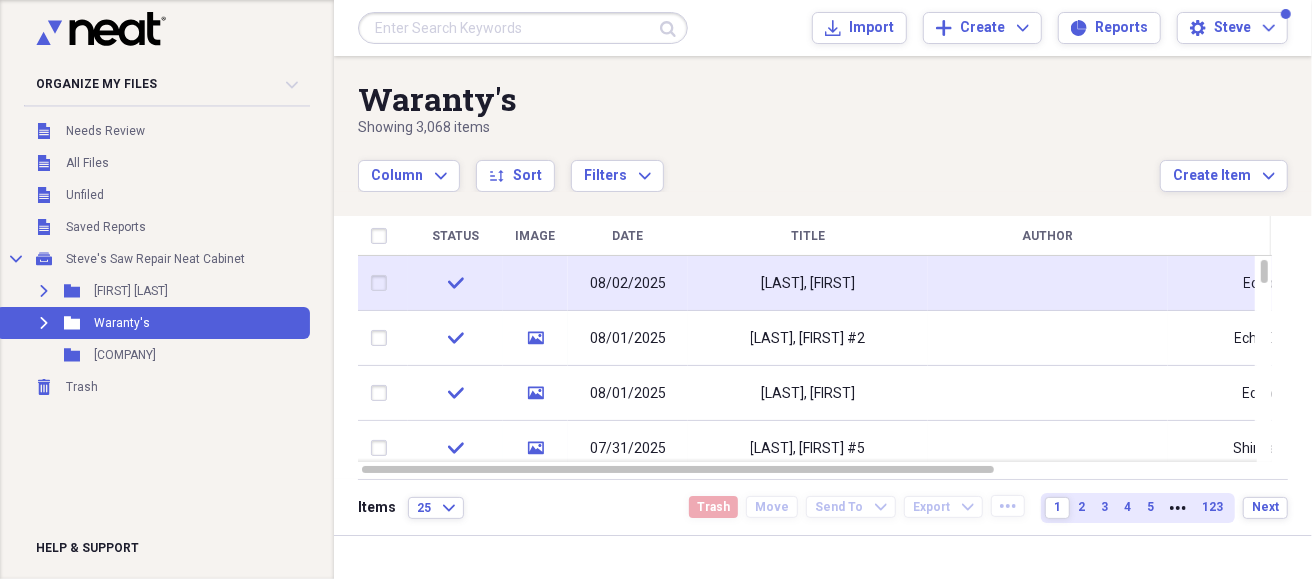 click on "08/02/2025" at bounding box center [628, 283] 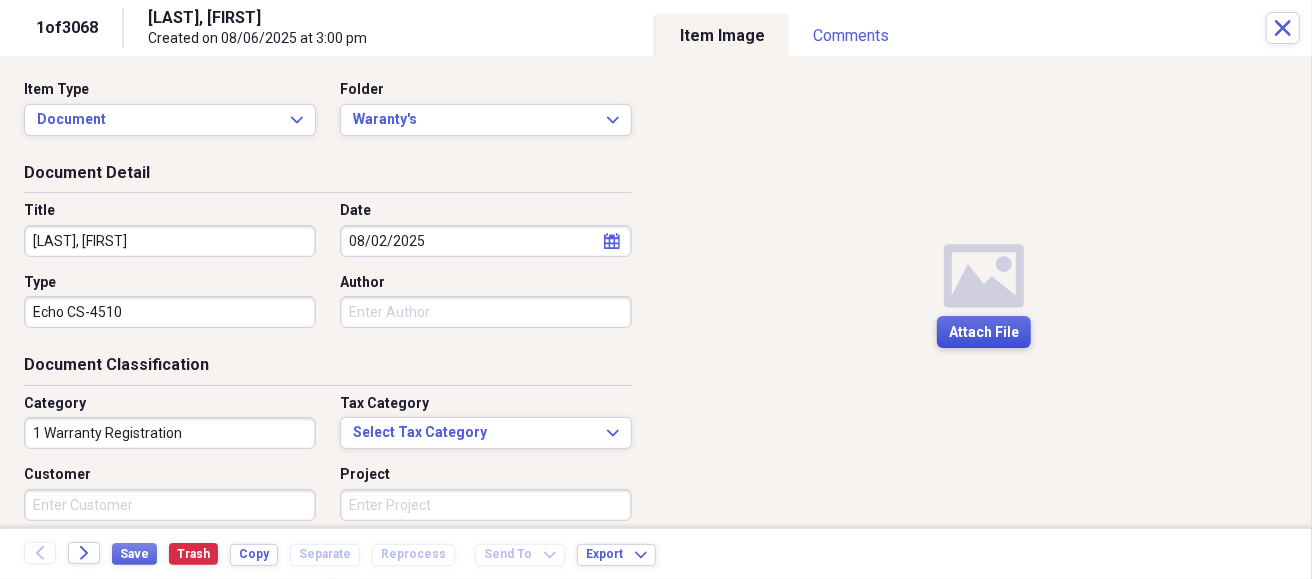 click on "Attach File" at bounding box center (984, 333) 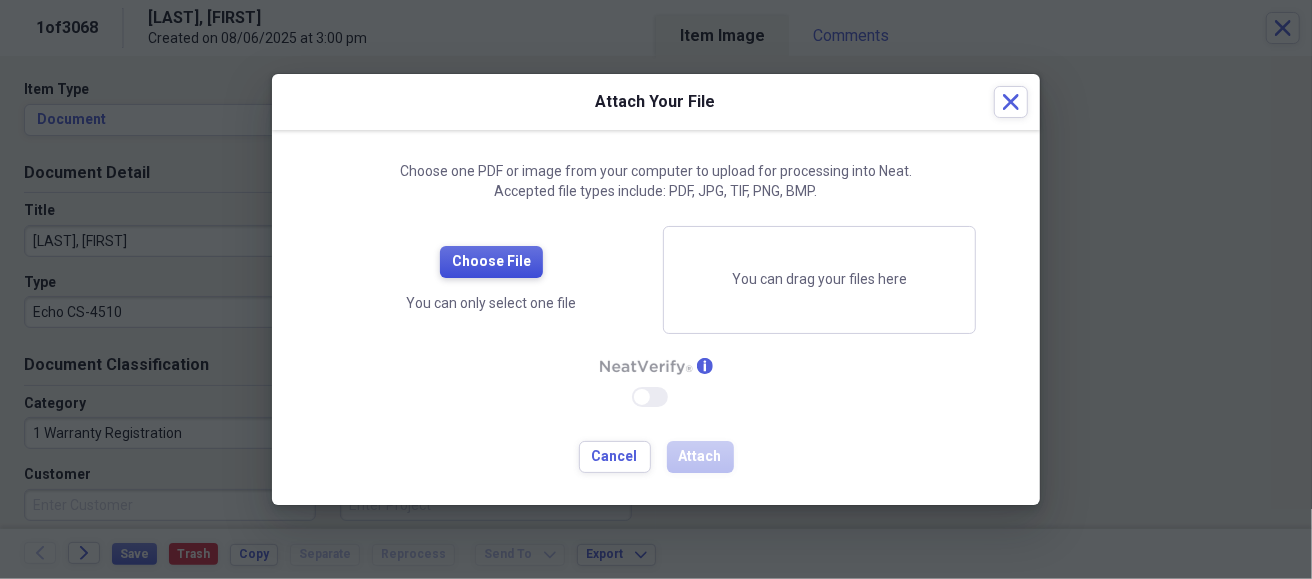 click on "Choose File" at bounding box center [491, 262] 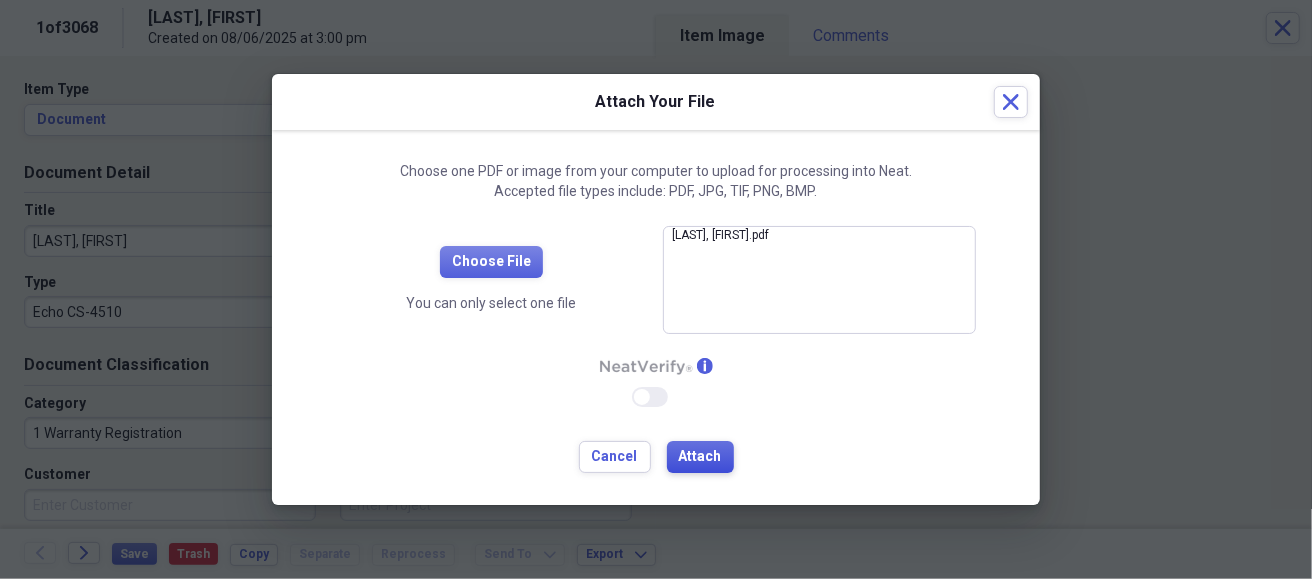 click on "Attach" at bounding box center [700, 457] 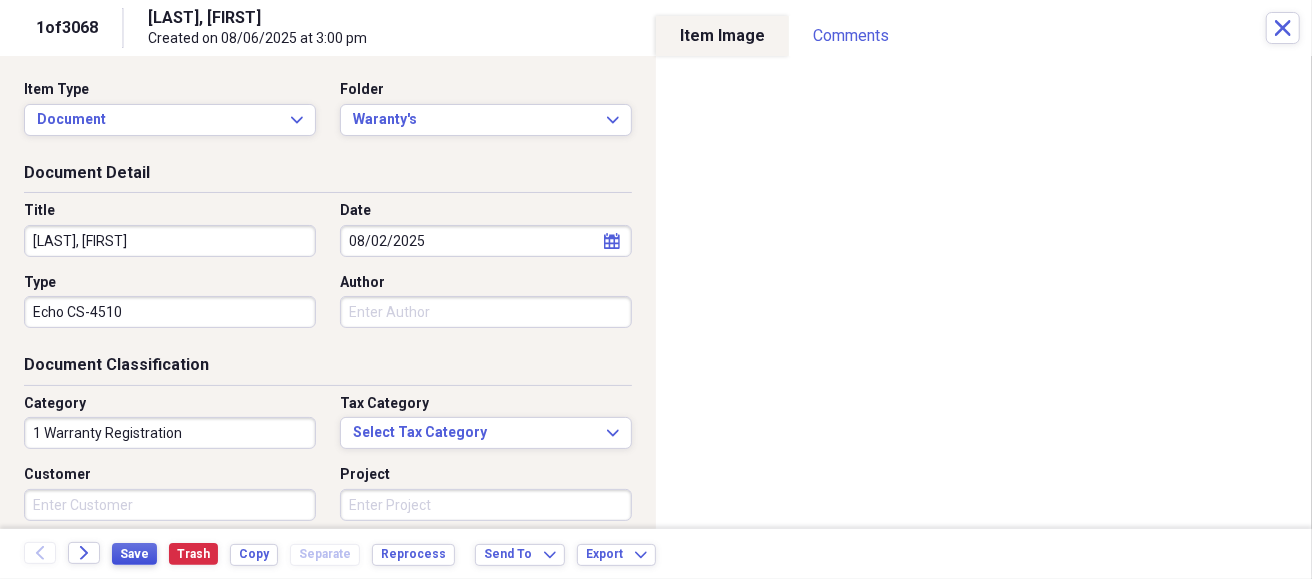 click on "Save" at bounding box center (134, 554) 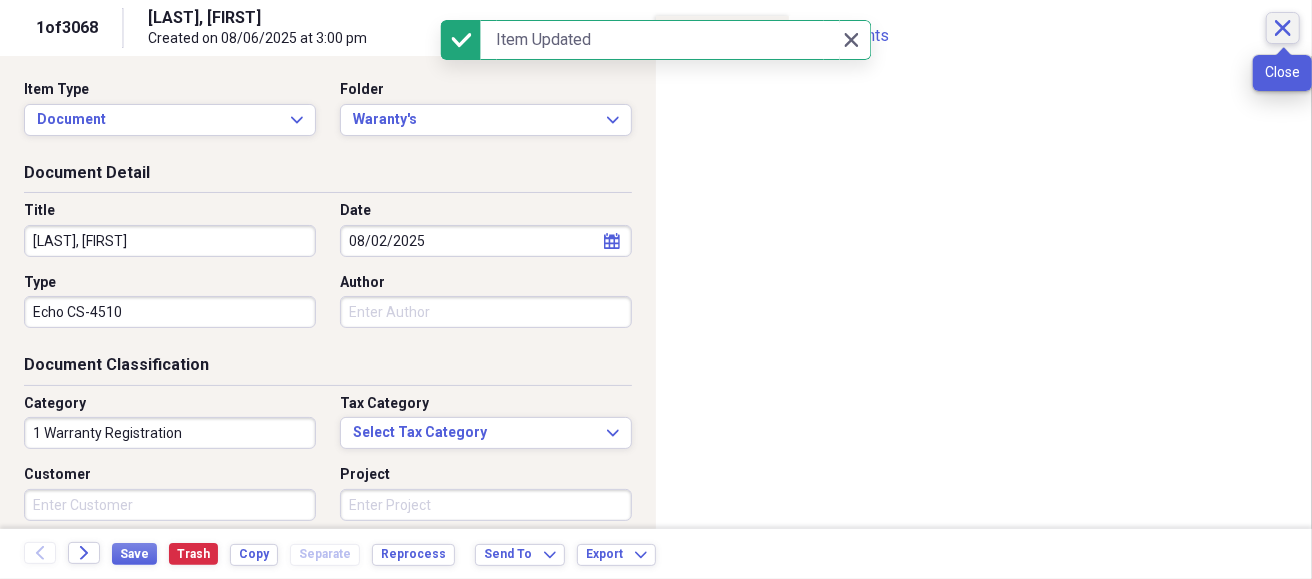 click on "Close" 